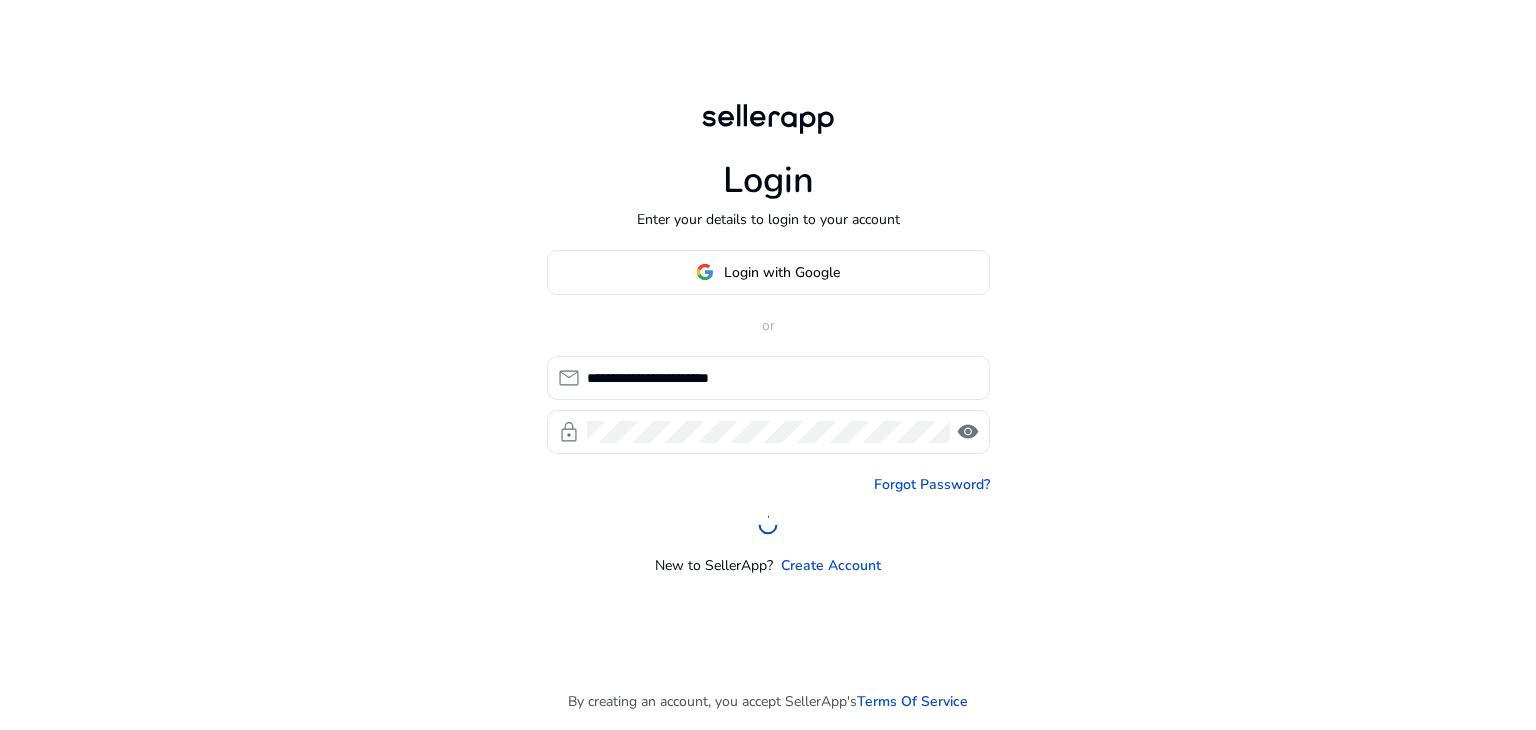 scroll, scrollTop: 0, scrollLeft: 0, axis: both 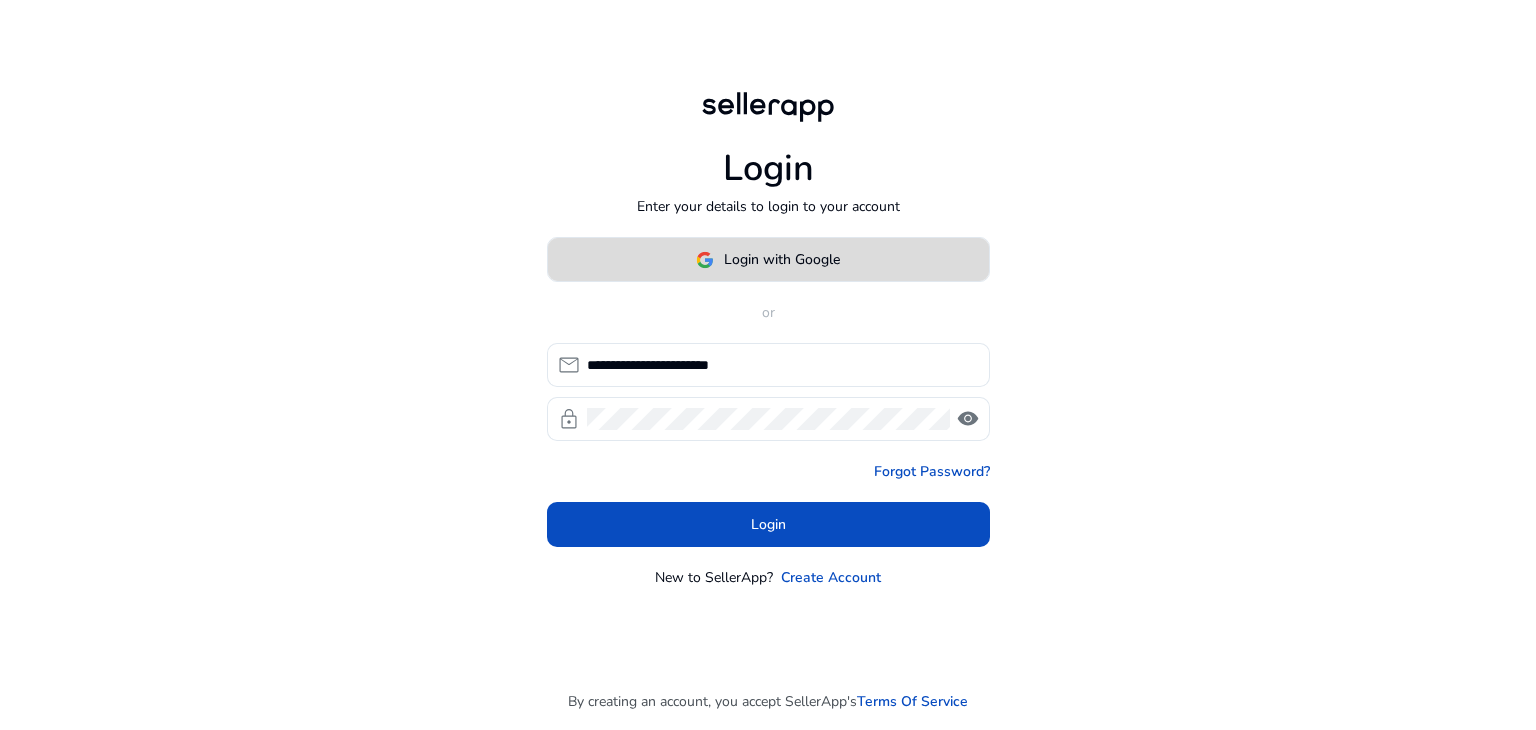click on "Login with Google" 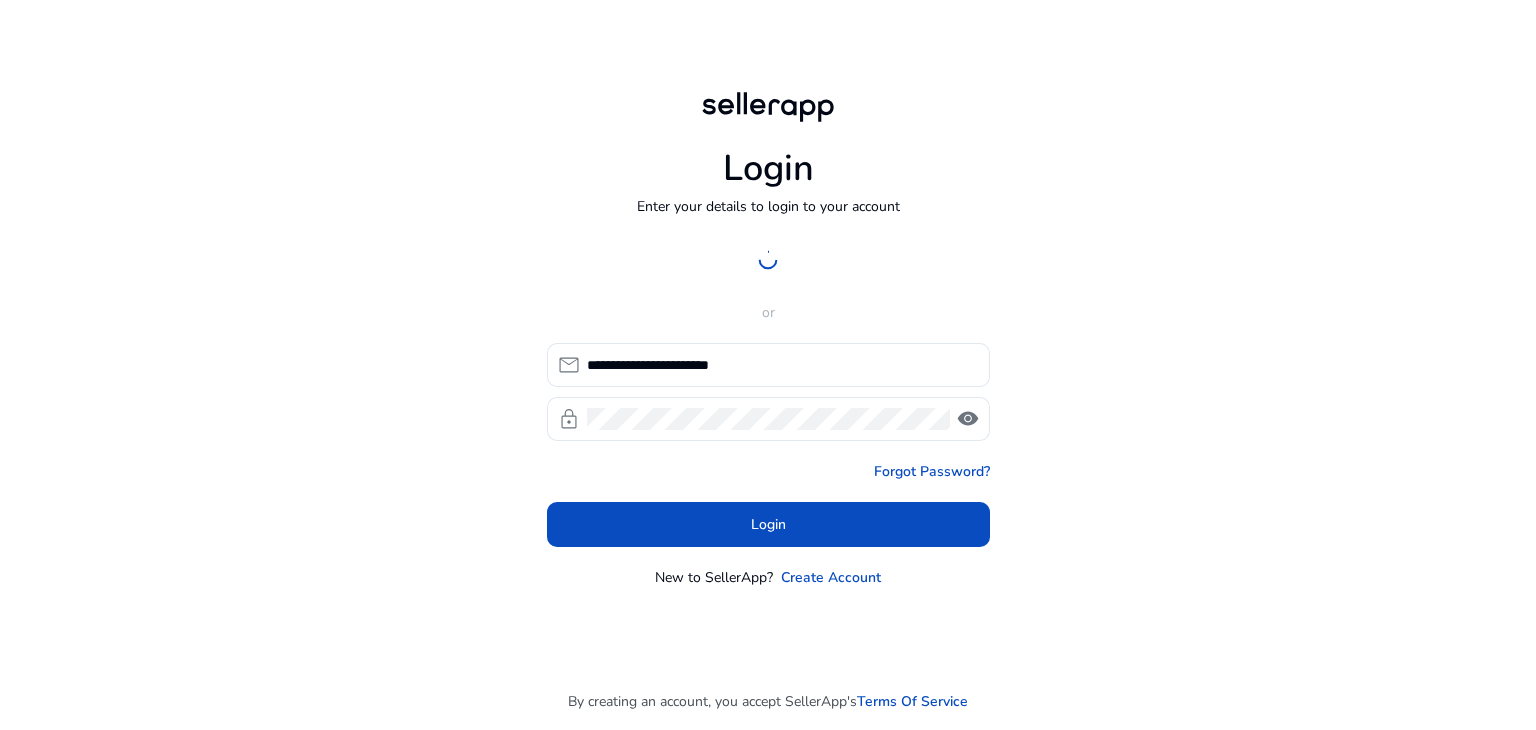 scroll, scrollTop: 0, scrollLeft: 0, axis: both 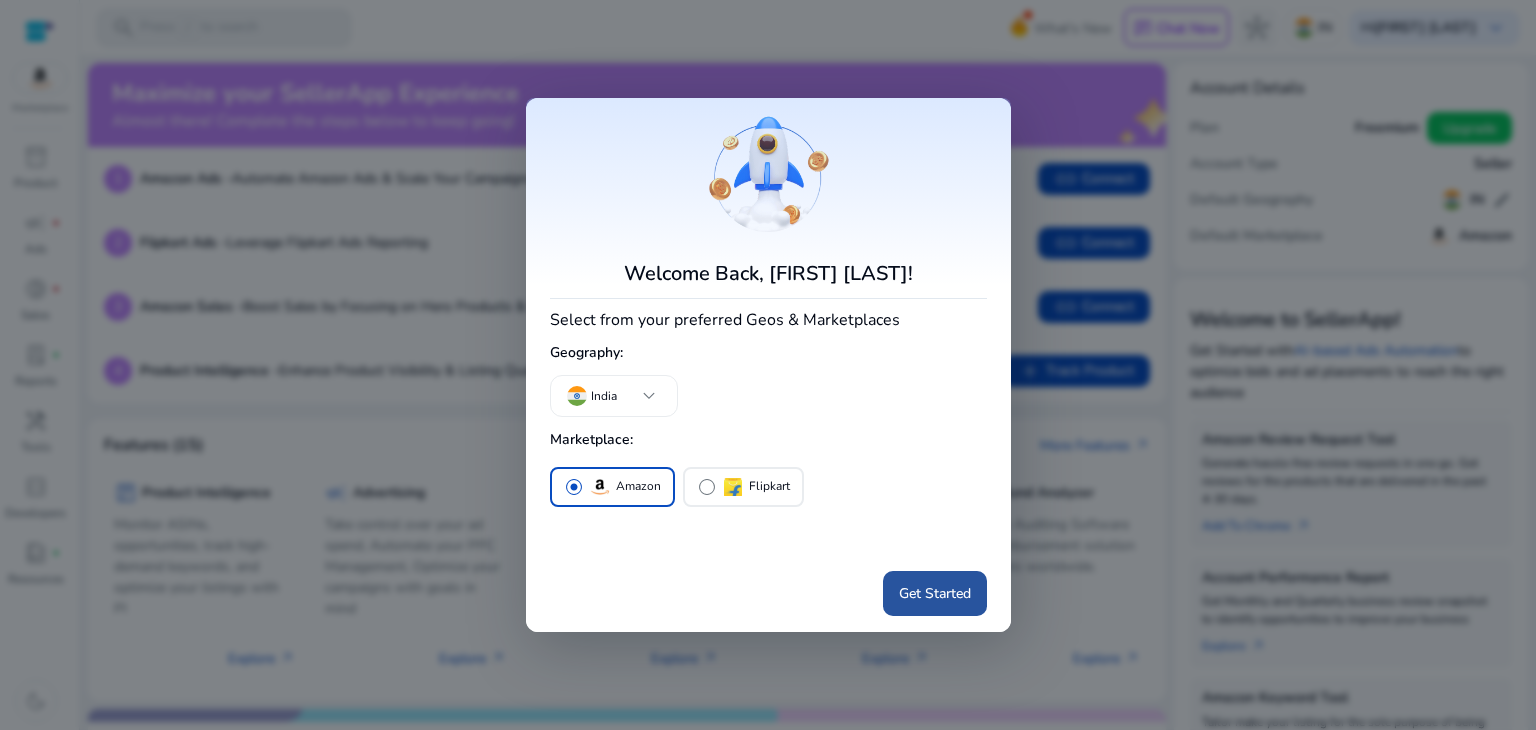 click on "Get Started" at bounding box center (935, 593) 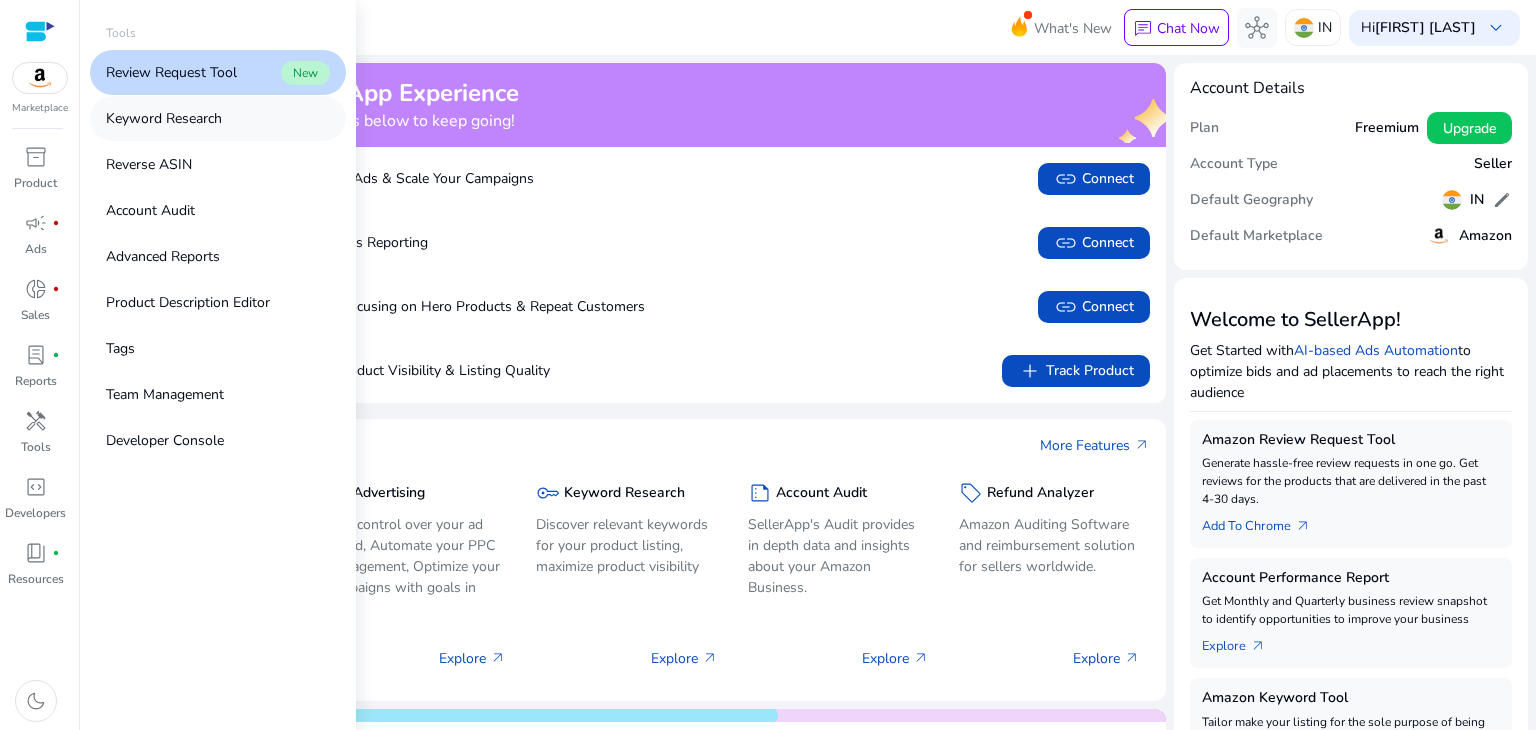 click on "Keyword Research" at bounding box center [164, 118] 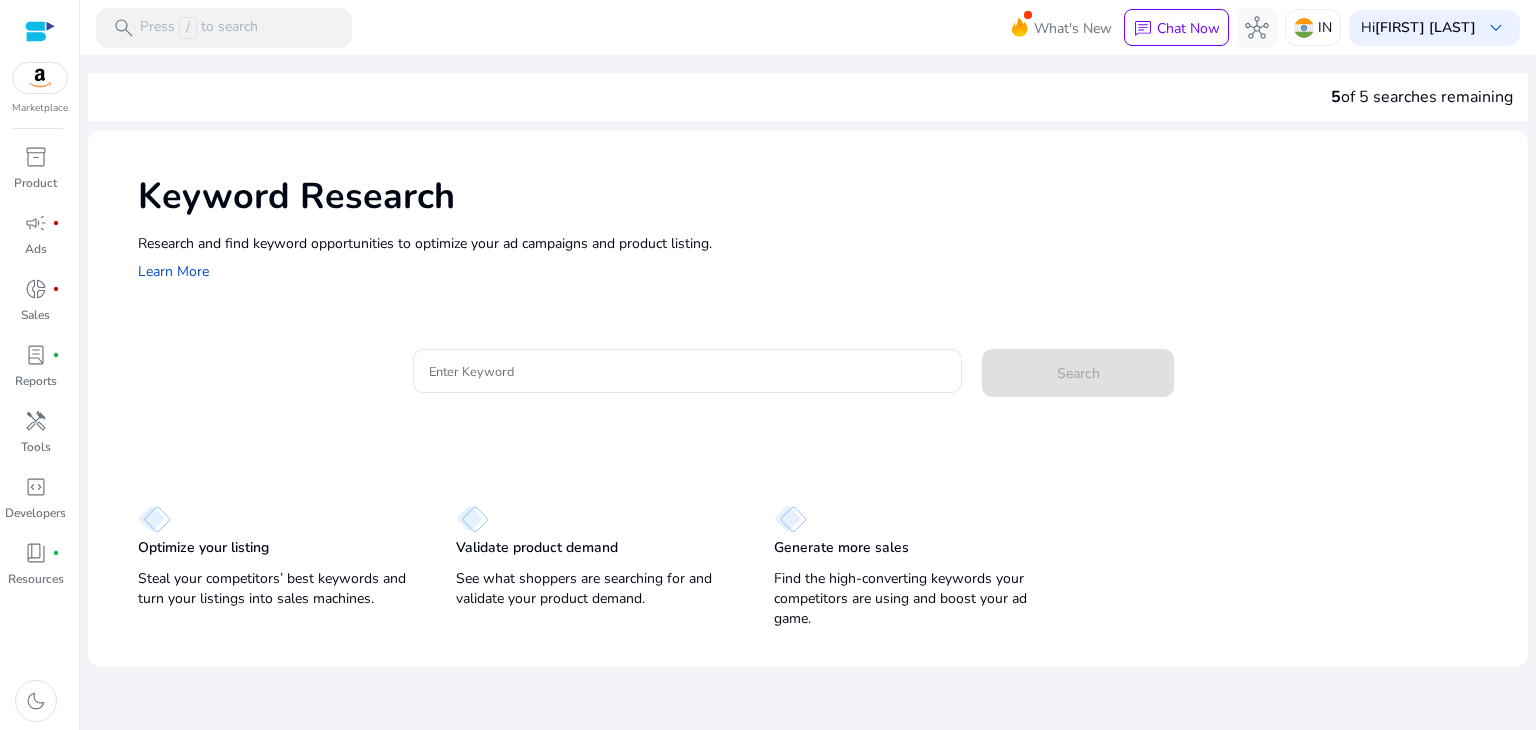 scroll, scrollTop: 0, scrollLeft: 0, axis: both 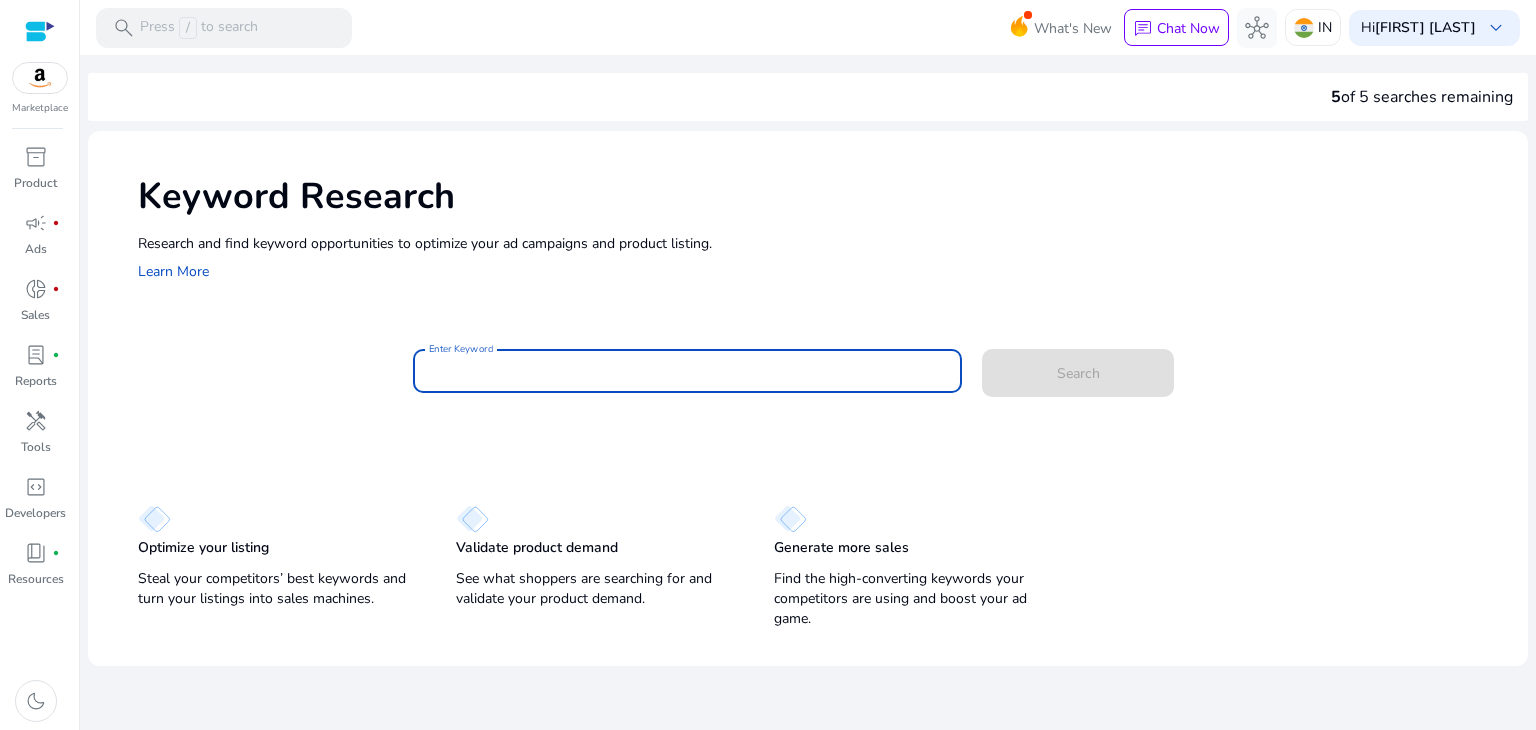click on "Enter Keyword" at bounding box center [688, 371] 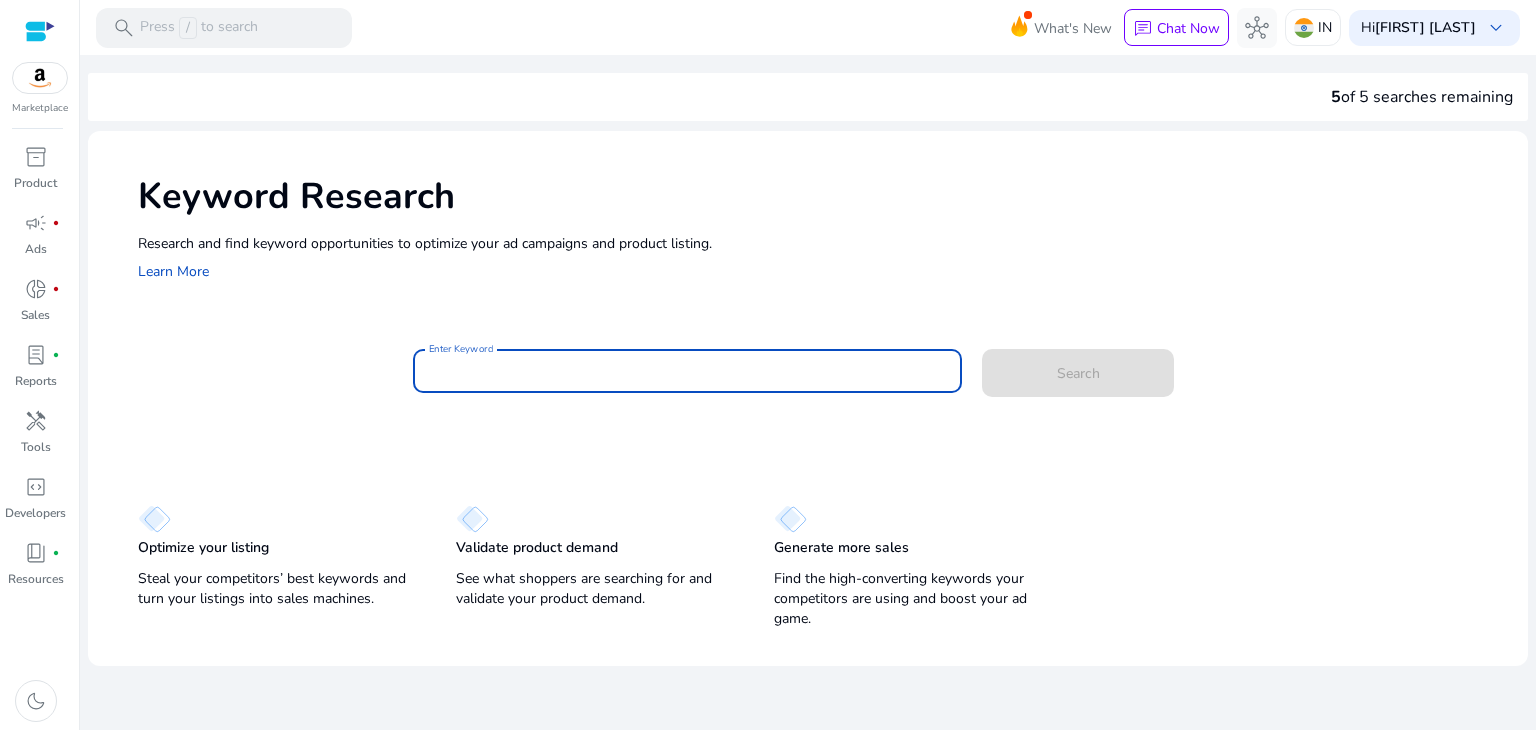 paste on "**********" 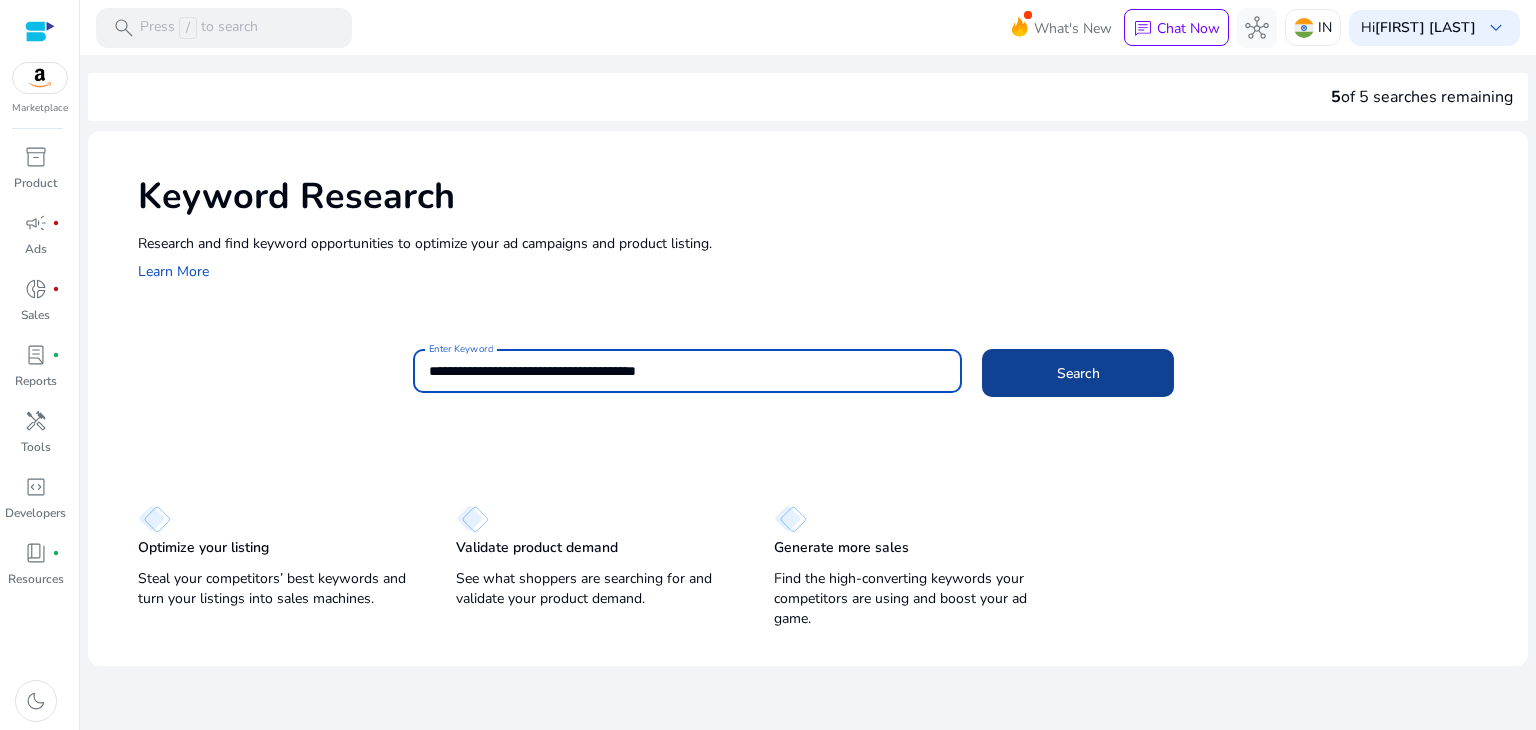 type on "**********" 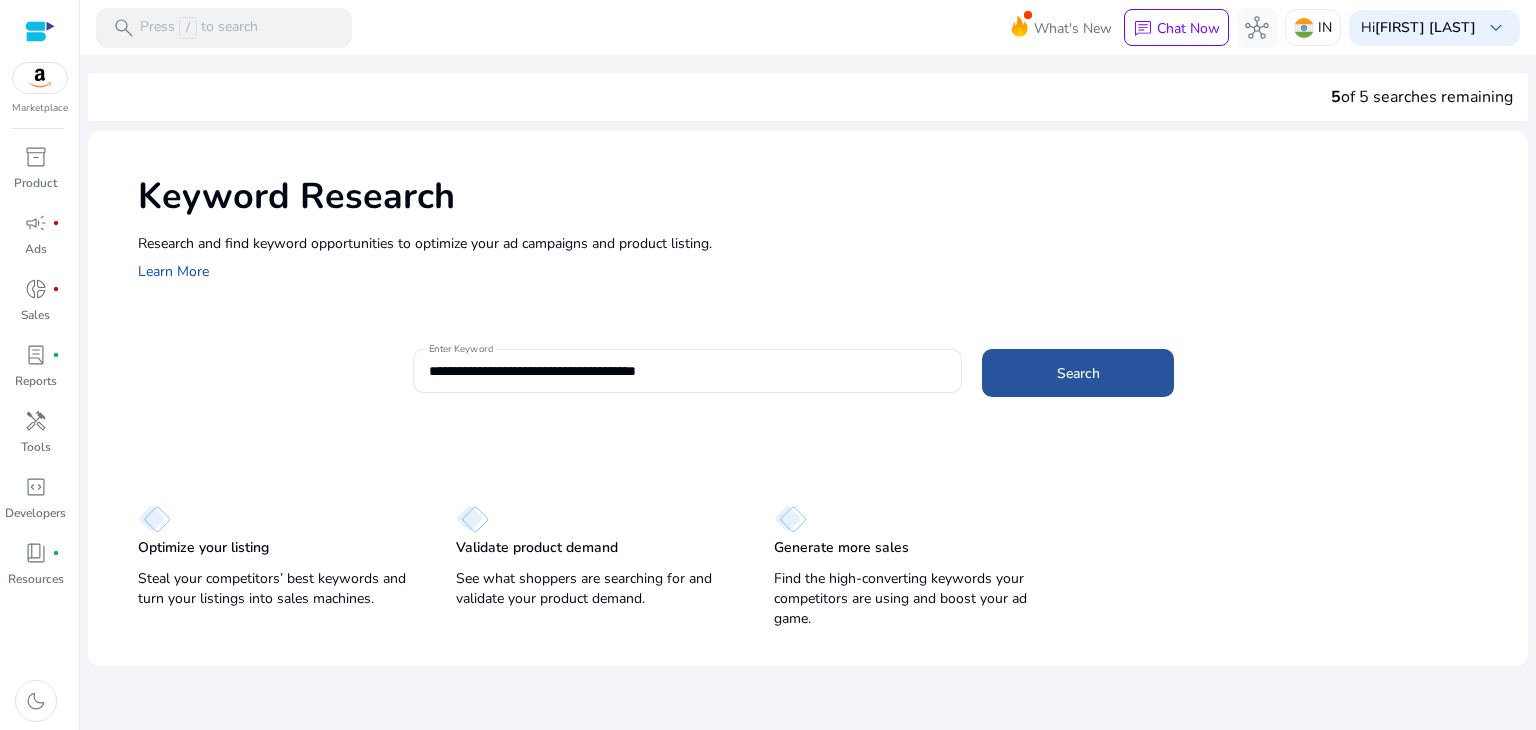 click 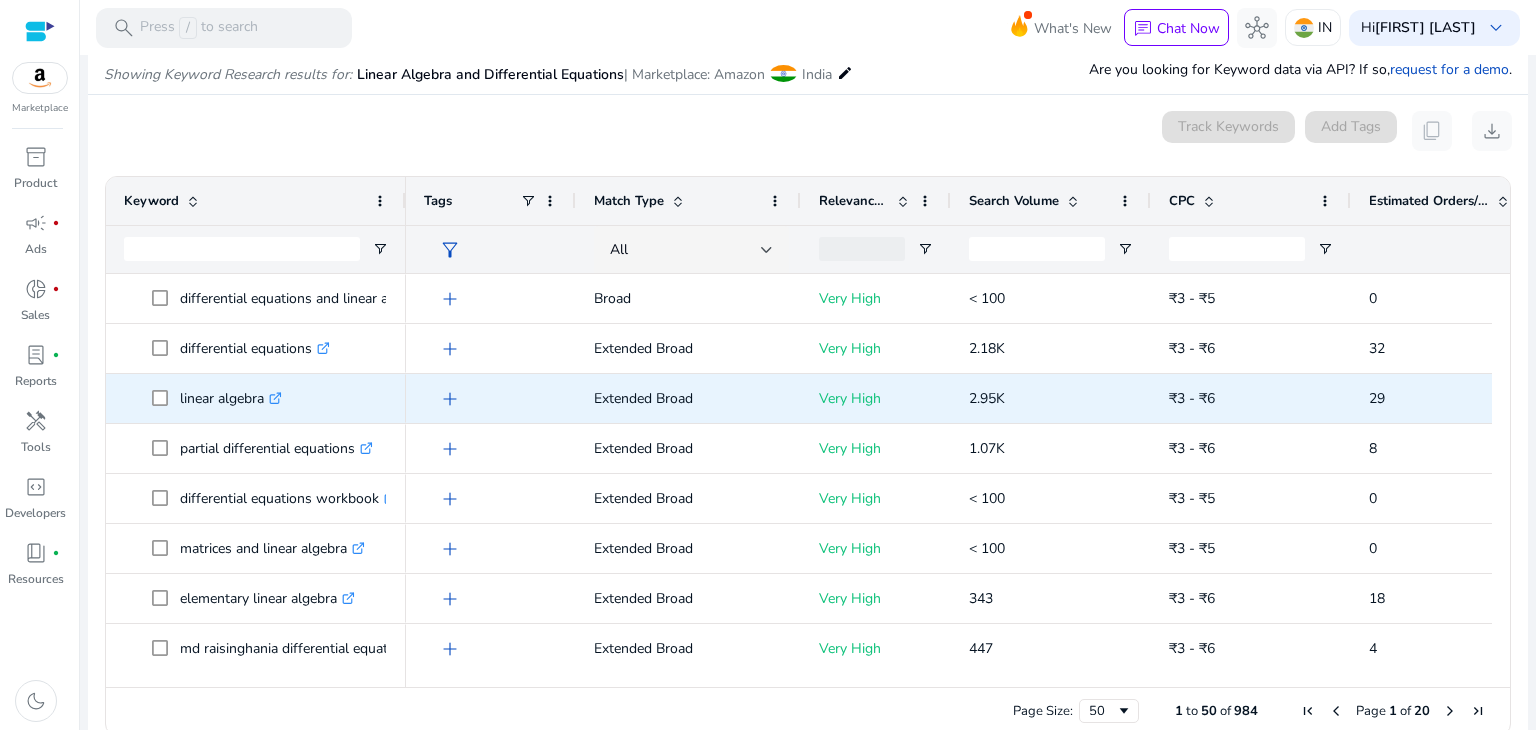 scroll, scrollTop: 238, scrollLeft: 0, axis: vertical 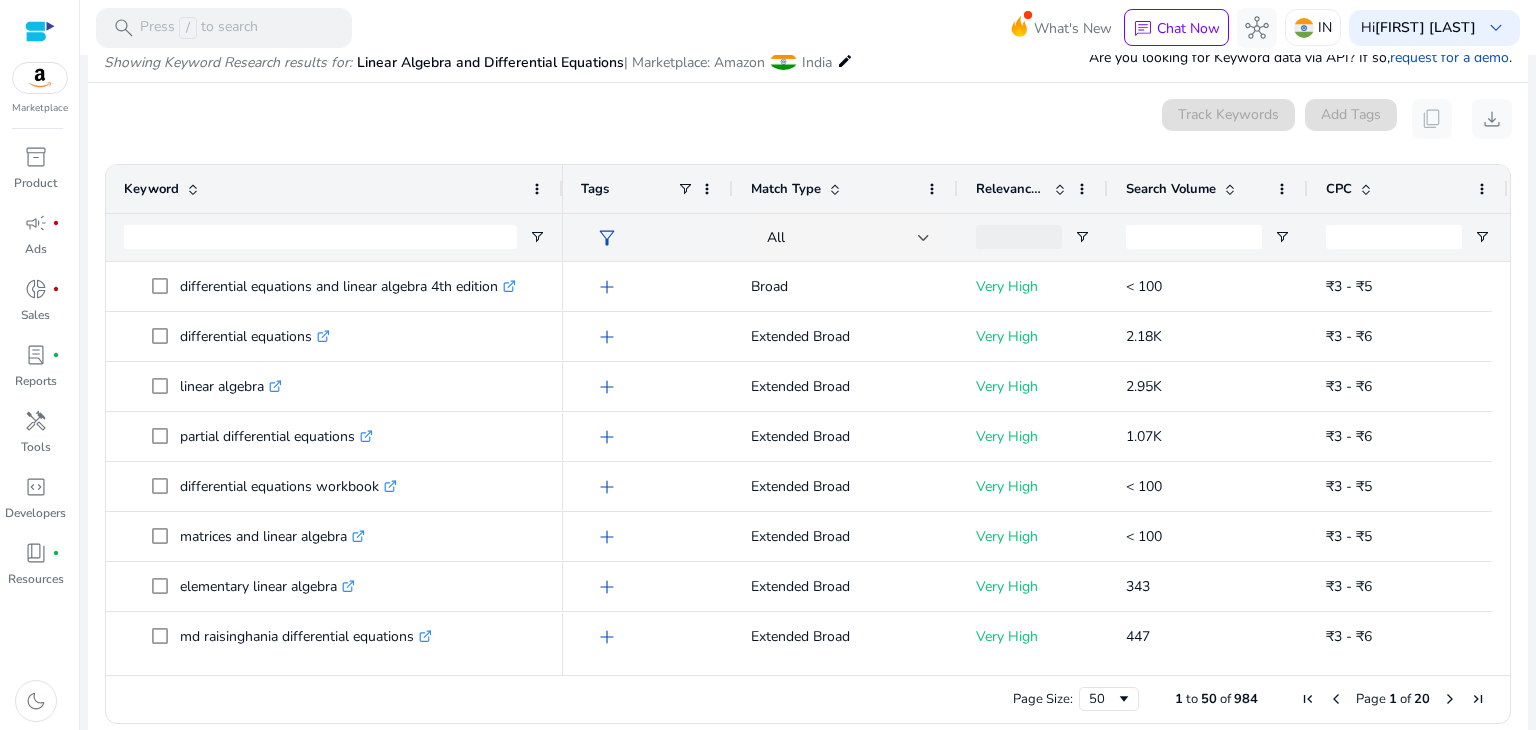 drag, startPoint x: 403, startPoint y: 187, endPoint x: 560, endPoint y: 205, distance: 158.02847 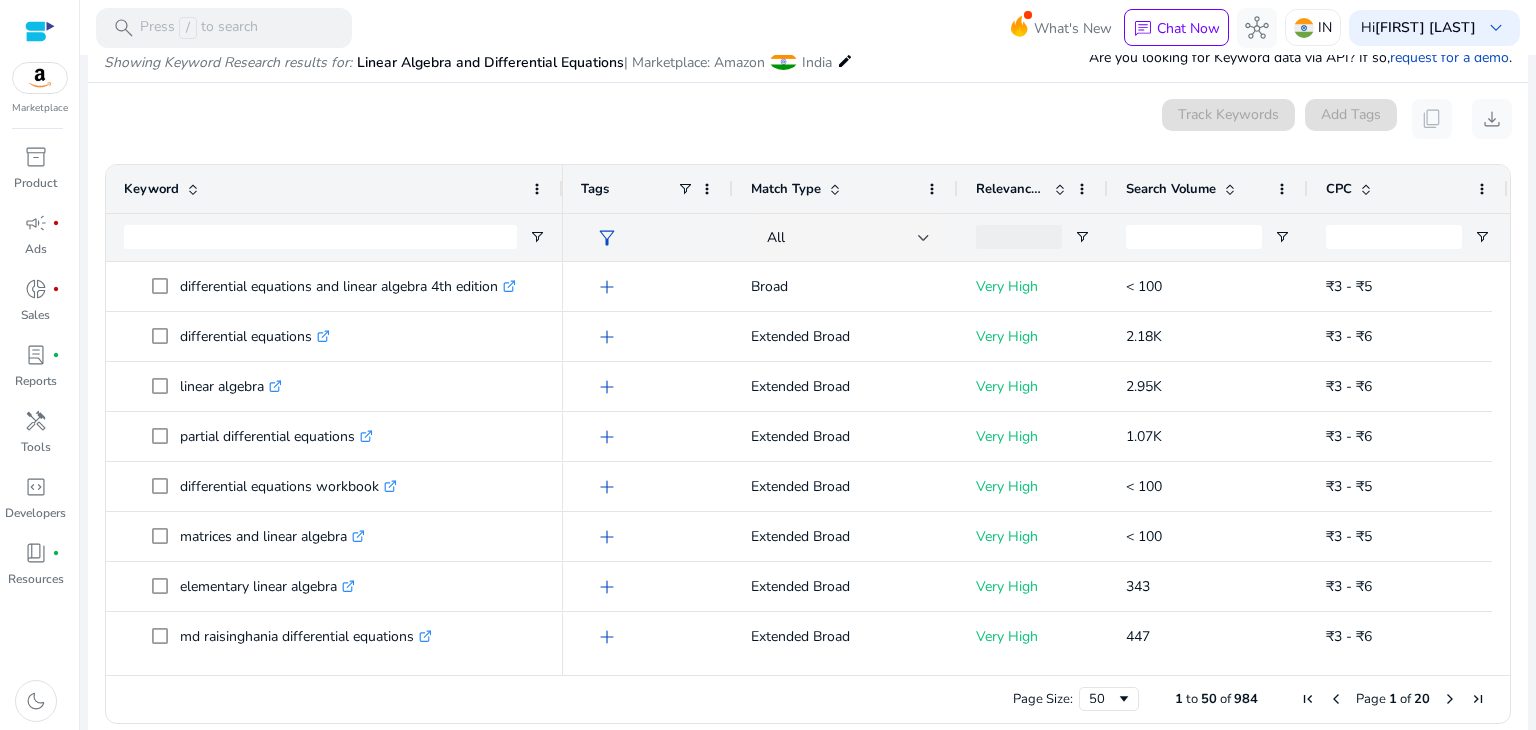 drag, startPoint x: 728, startPoint y: 191, endPoint x: 651, endPoint y: 191, distance: 77 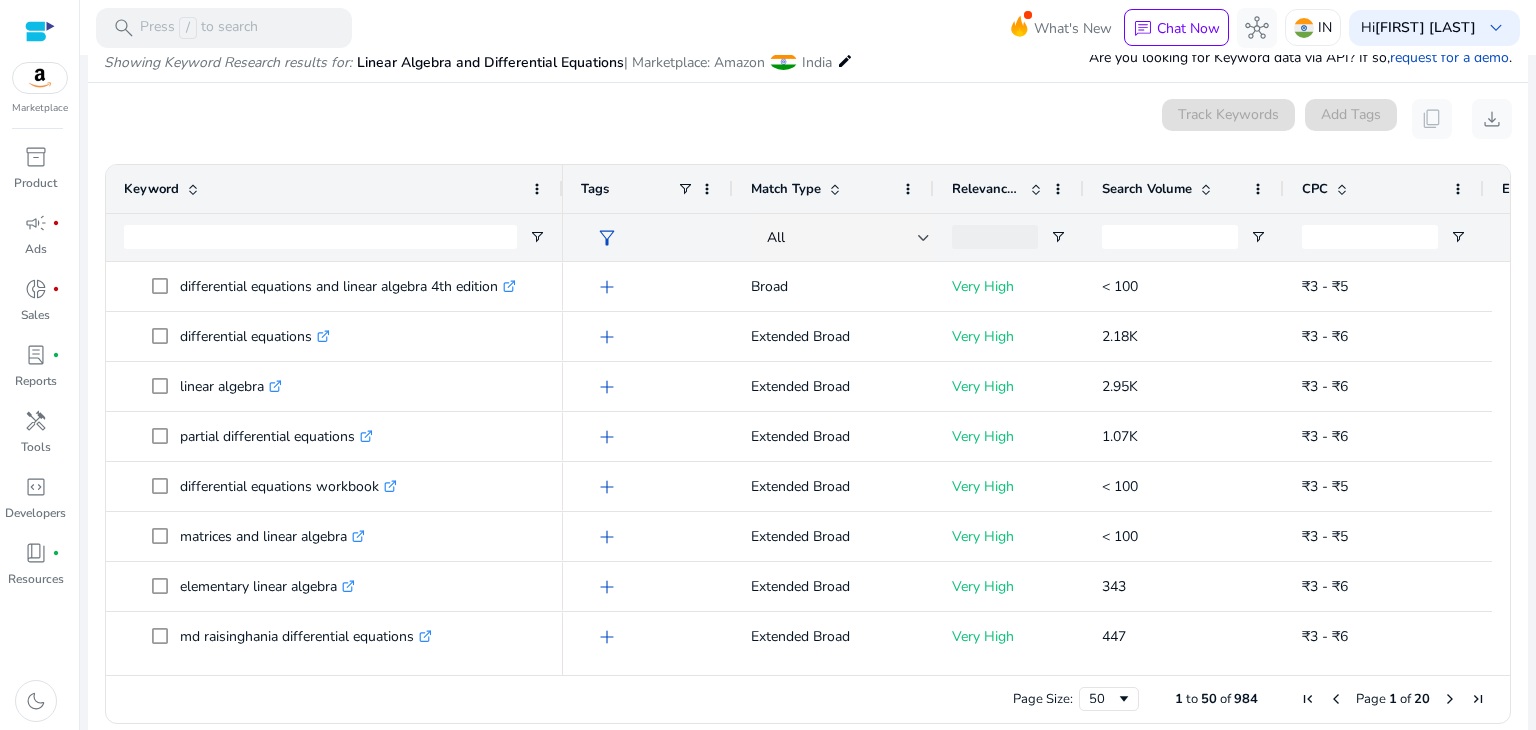 drag, startPoint x: 955, startPoint y: 193, endPoint x: 903, endPoint y: 198, distance: 52.23983 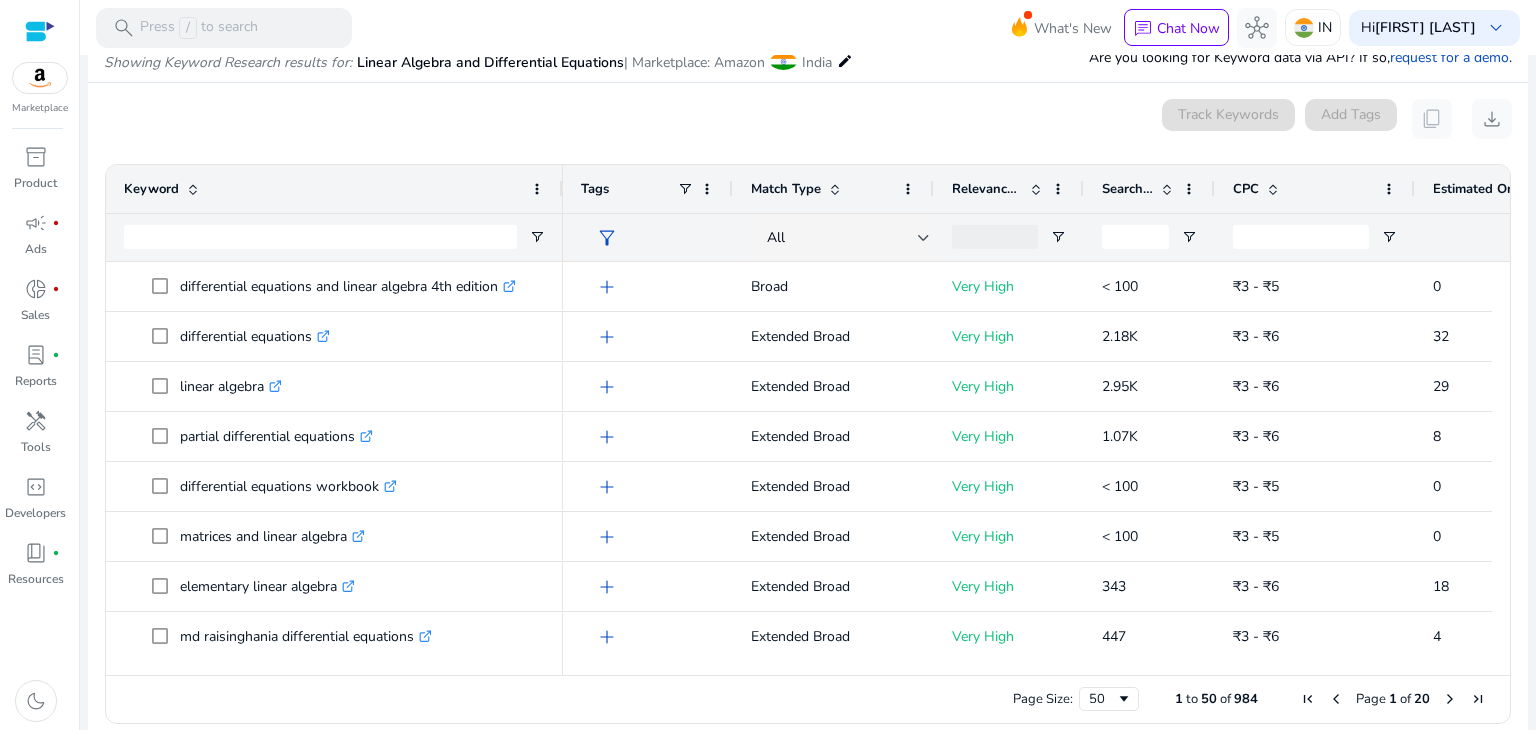 drag, startPoint x: 1280, startPoint y: 184, endPoint x: 1211, endPoint y: 197, distance: 70.21396 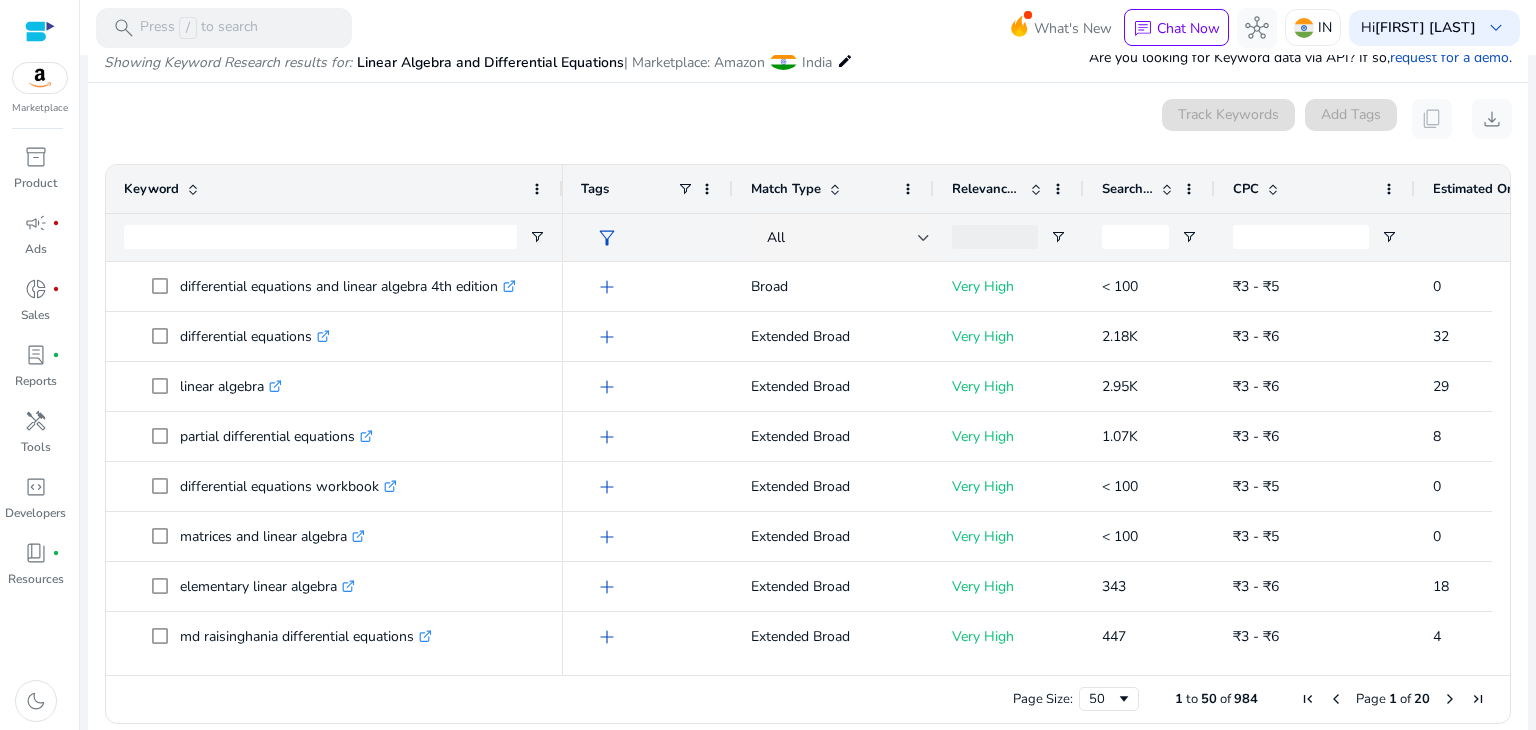 click at bounding box center [1167, 189] 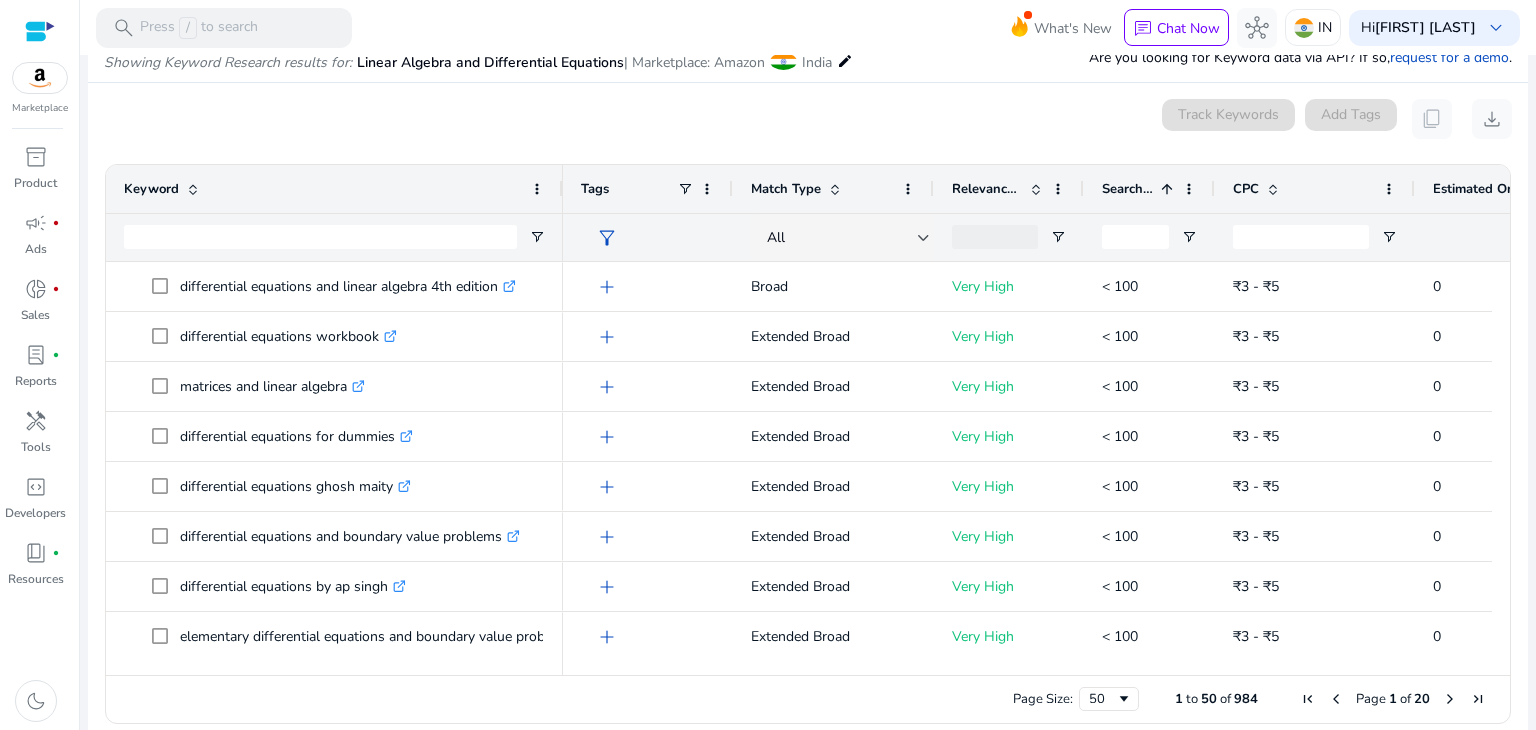 click at bounding box center (1167, 189) 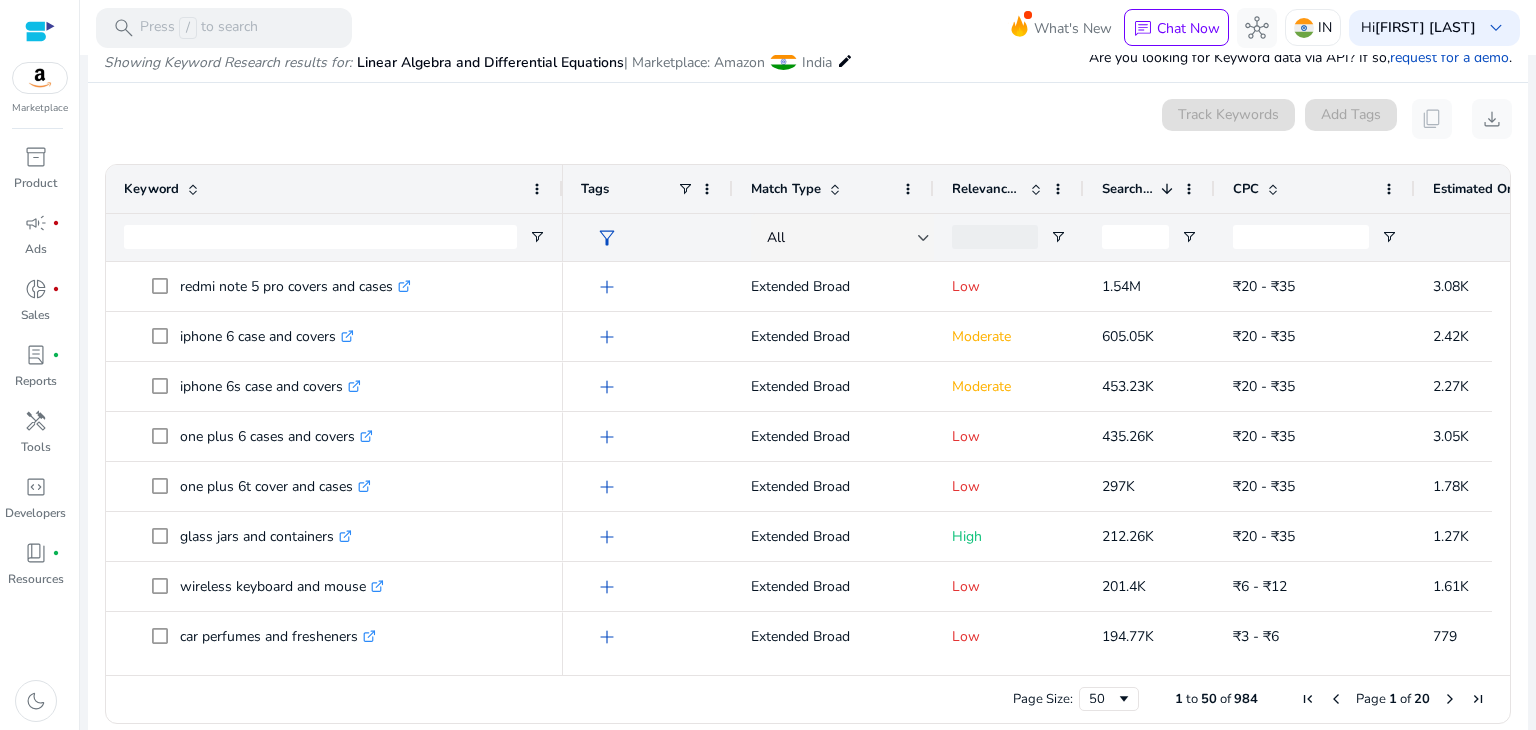 click at bounding box center (1164, 189) 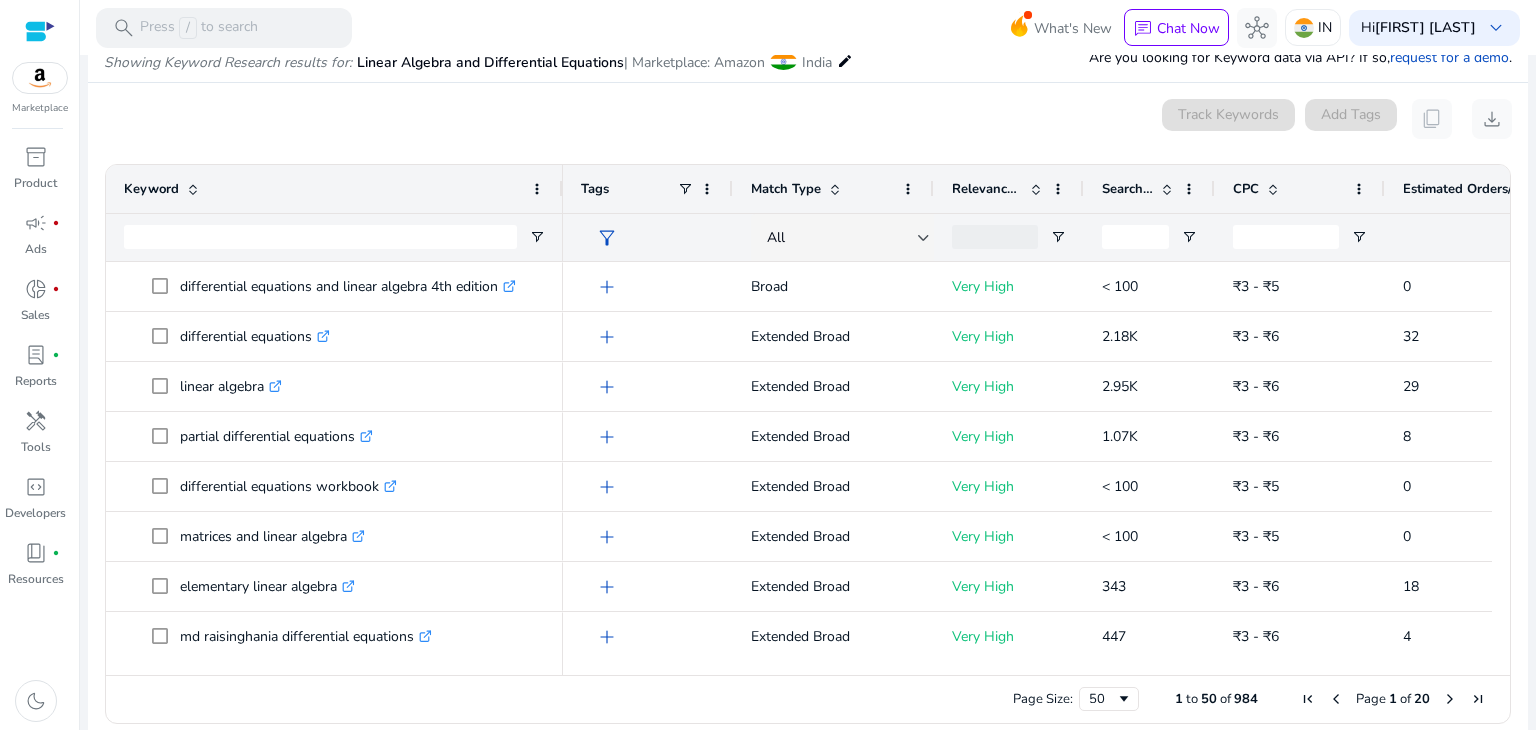 drag, startPoint x: 1410, startPoint y: 189, endPoint x: 1380, endPoint y: 196, distance: 30.805843 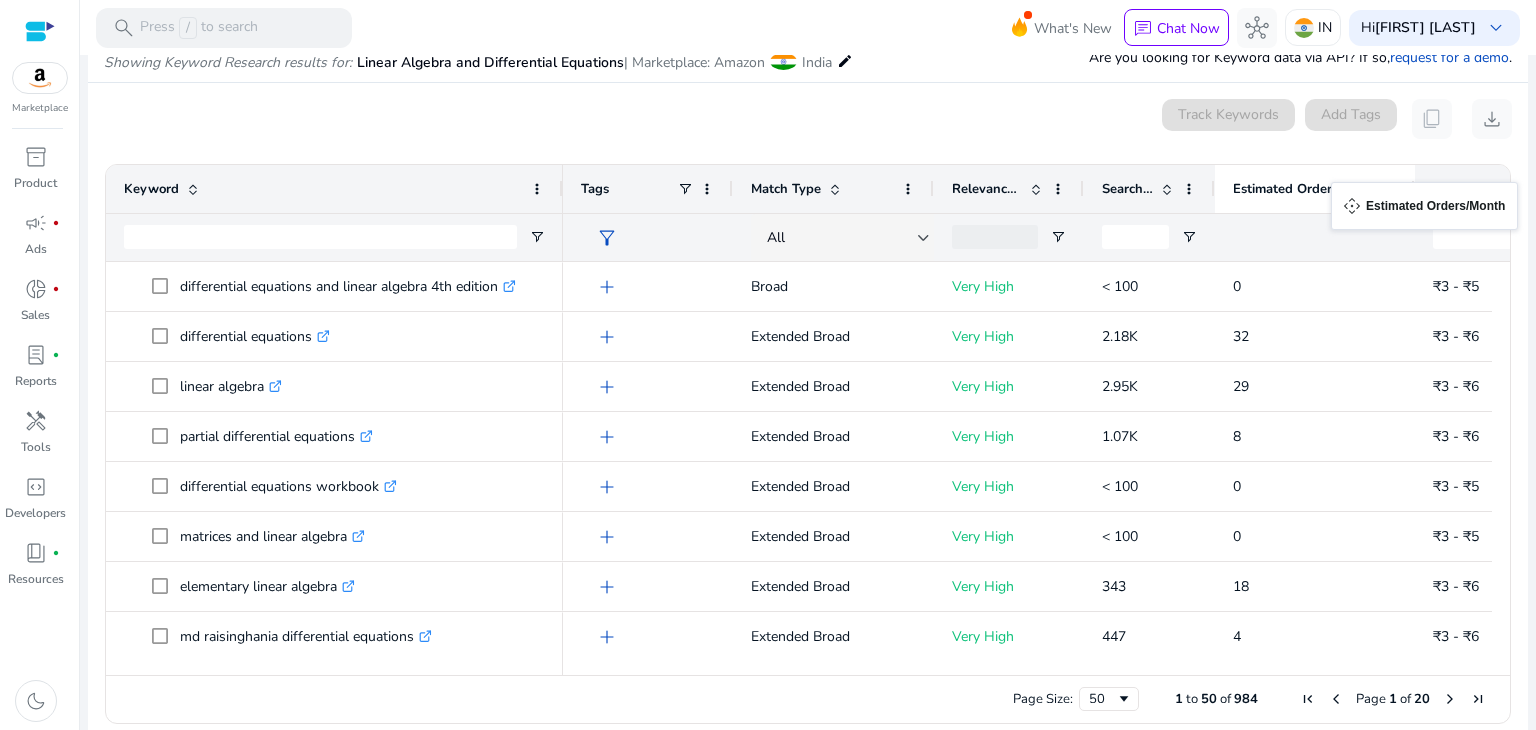 drag, startPoint x: 1458, startPoint y: 186, endPoint x: 1332, endPoint y: 194, distance: 126.253716 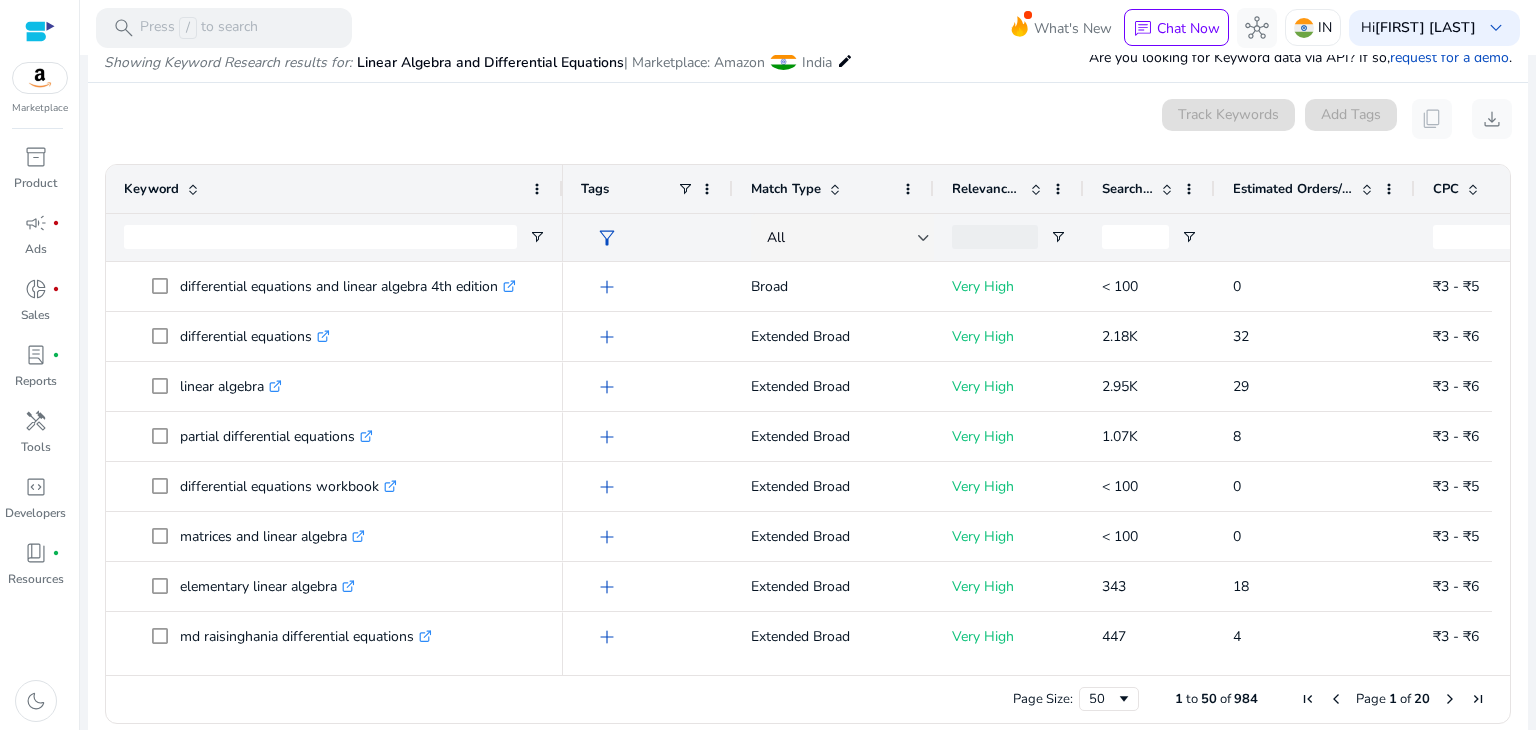 click at bounding box center [1364, 189] 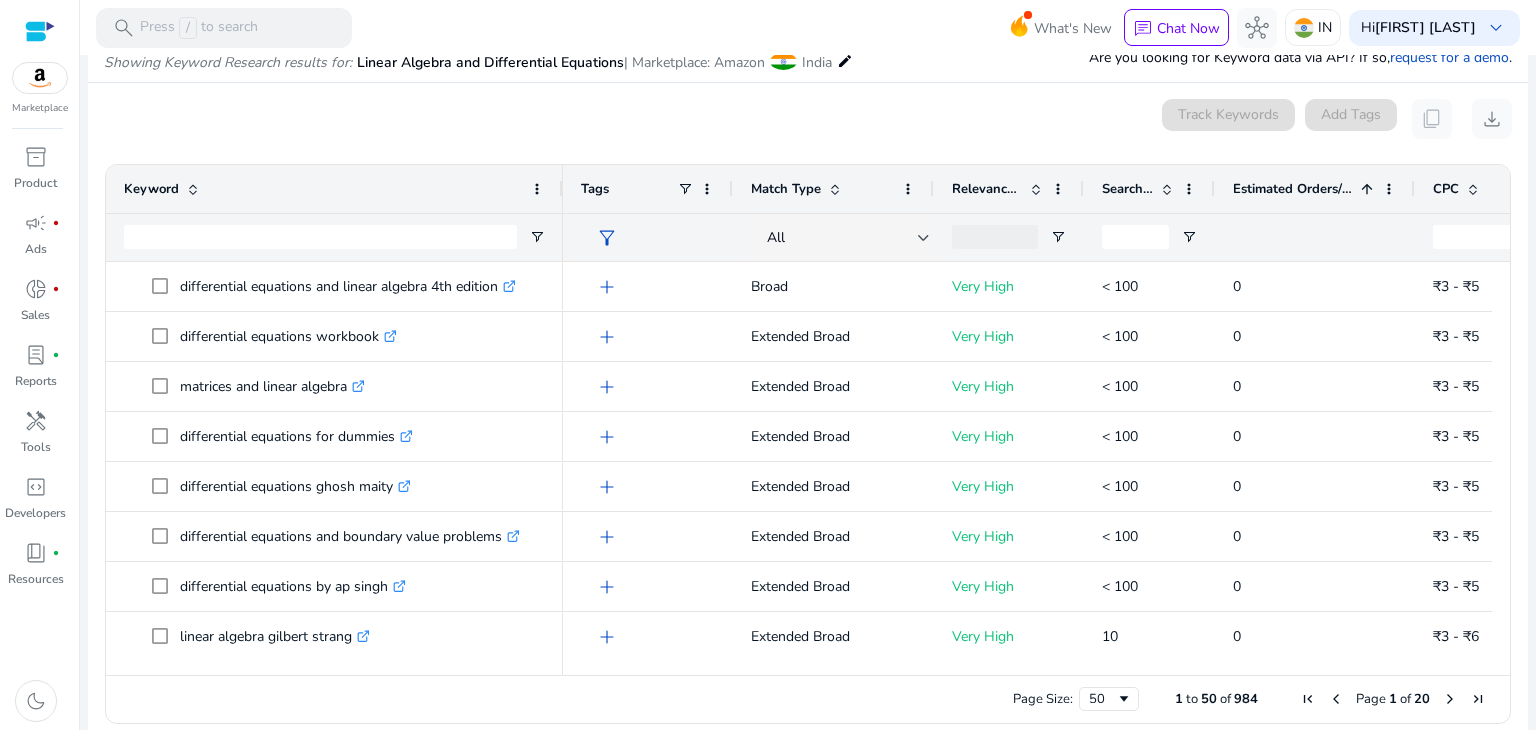 click on "Estimated Orders/Month" at bounding box center (1293, 189) 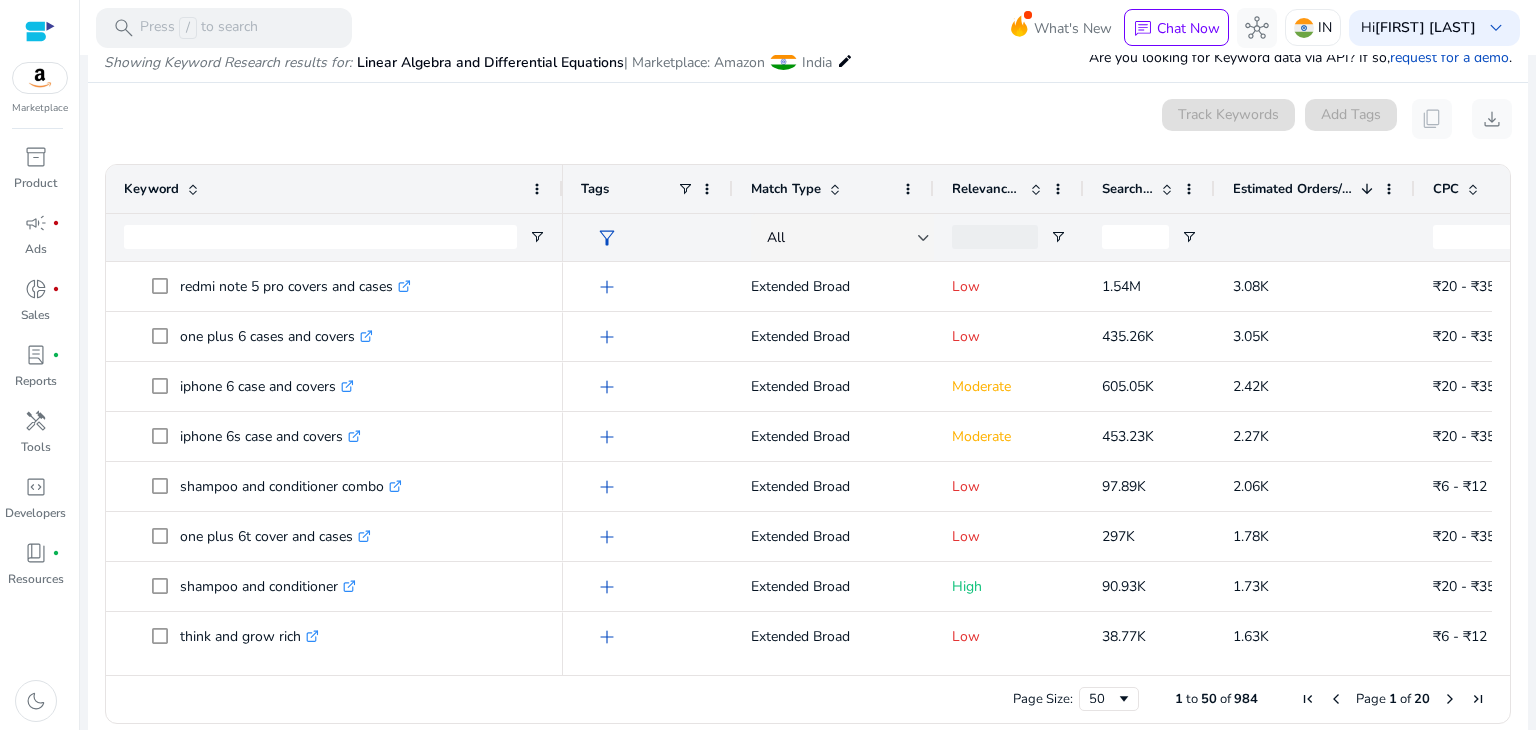 scroll, scrollTop: 0, scrollLeft: 124, axis: horizontal 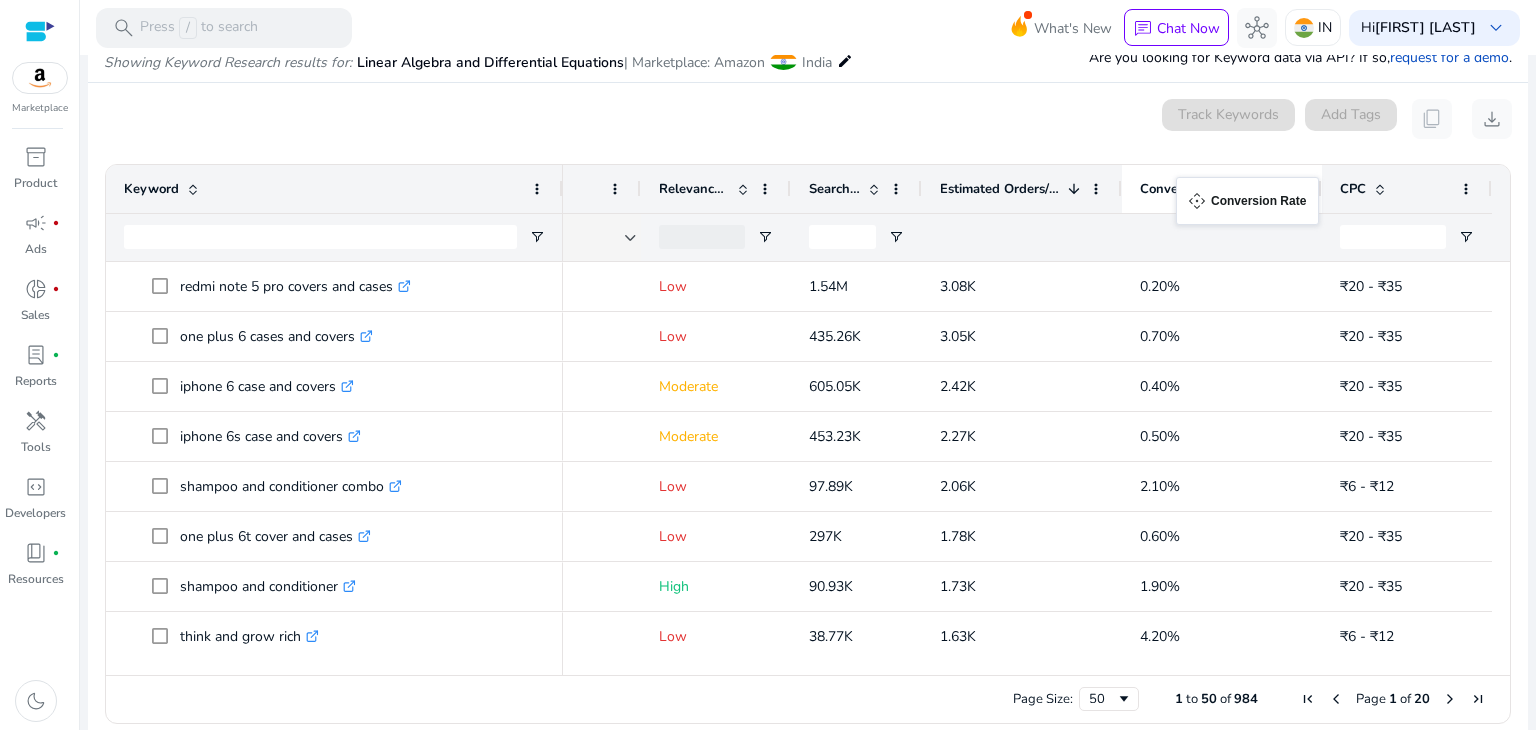 drag, startPoint x: 1375, startPoint y: 186, endPoint x: 1186, endPoint y: 189, distance: 189.0238 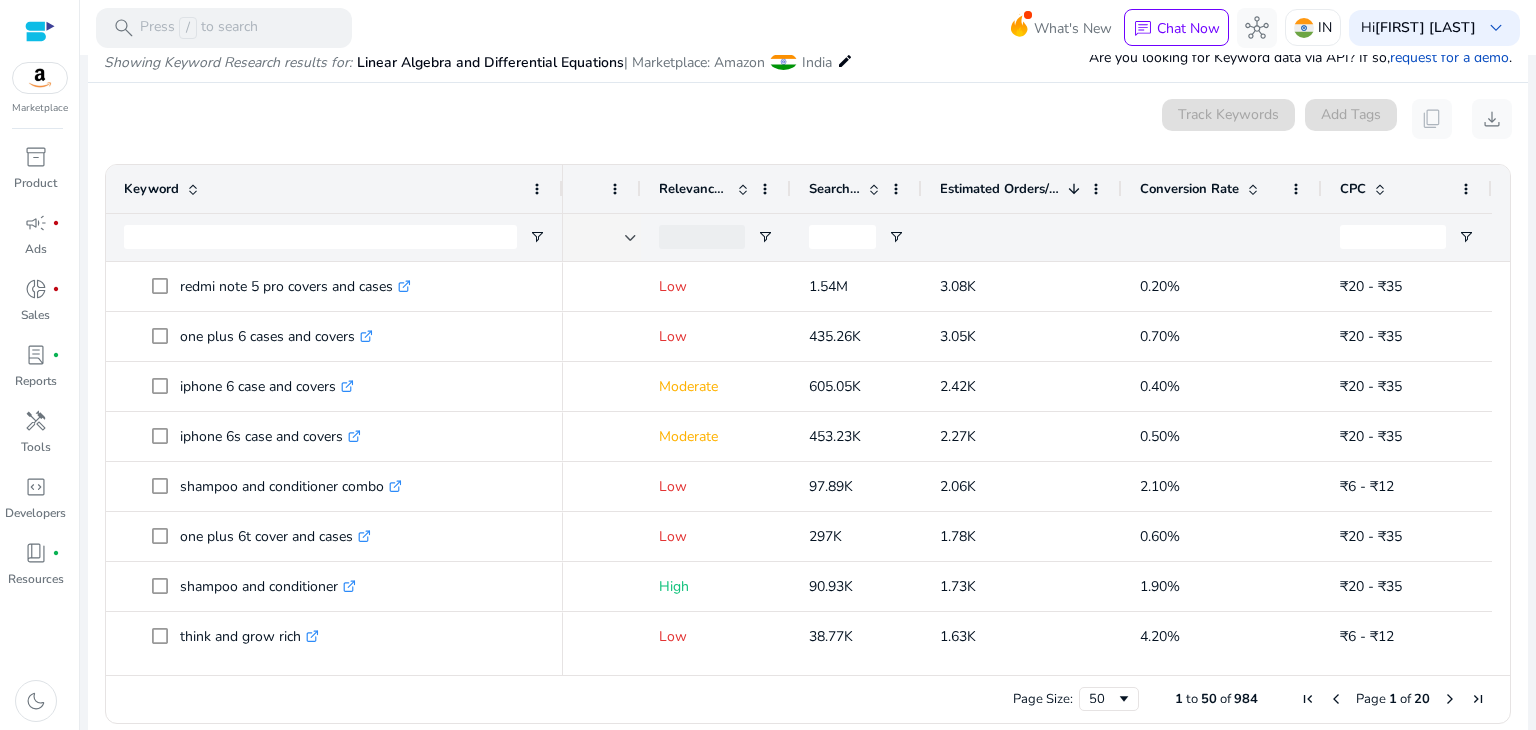 scroll, scrollTop: 0, scrollLeft: 278, axis: horizontal 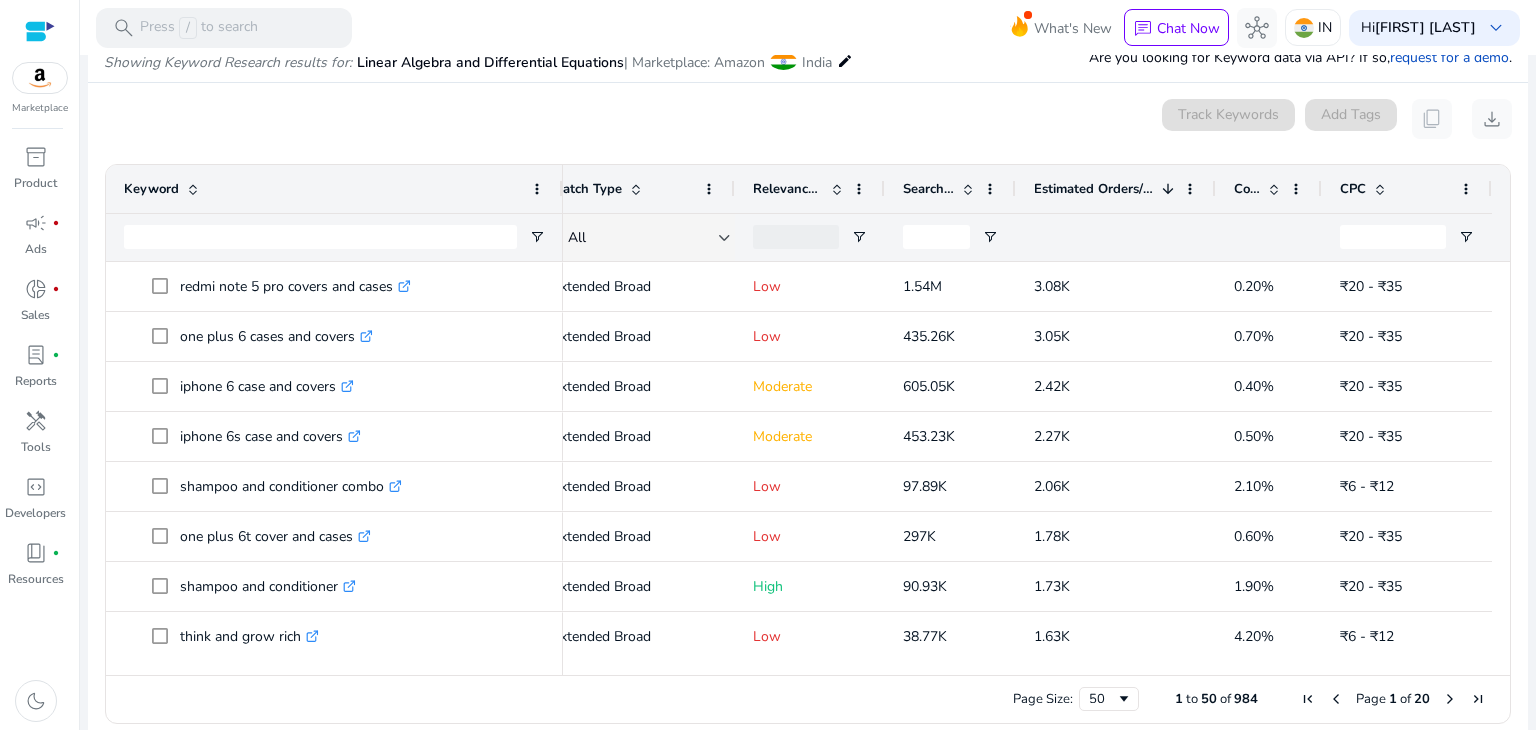 drag, startPoint x: 1309, startPoint y: 190, endPoint x: 1215, endPoint y: 206, distance: 95.35198 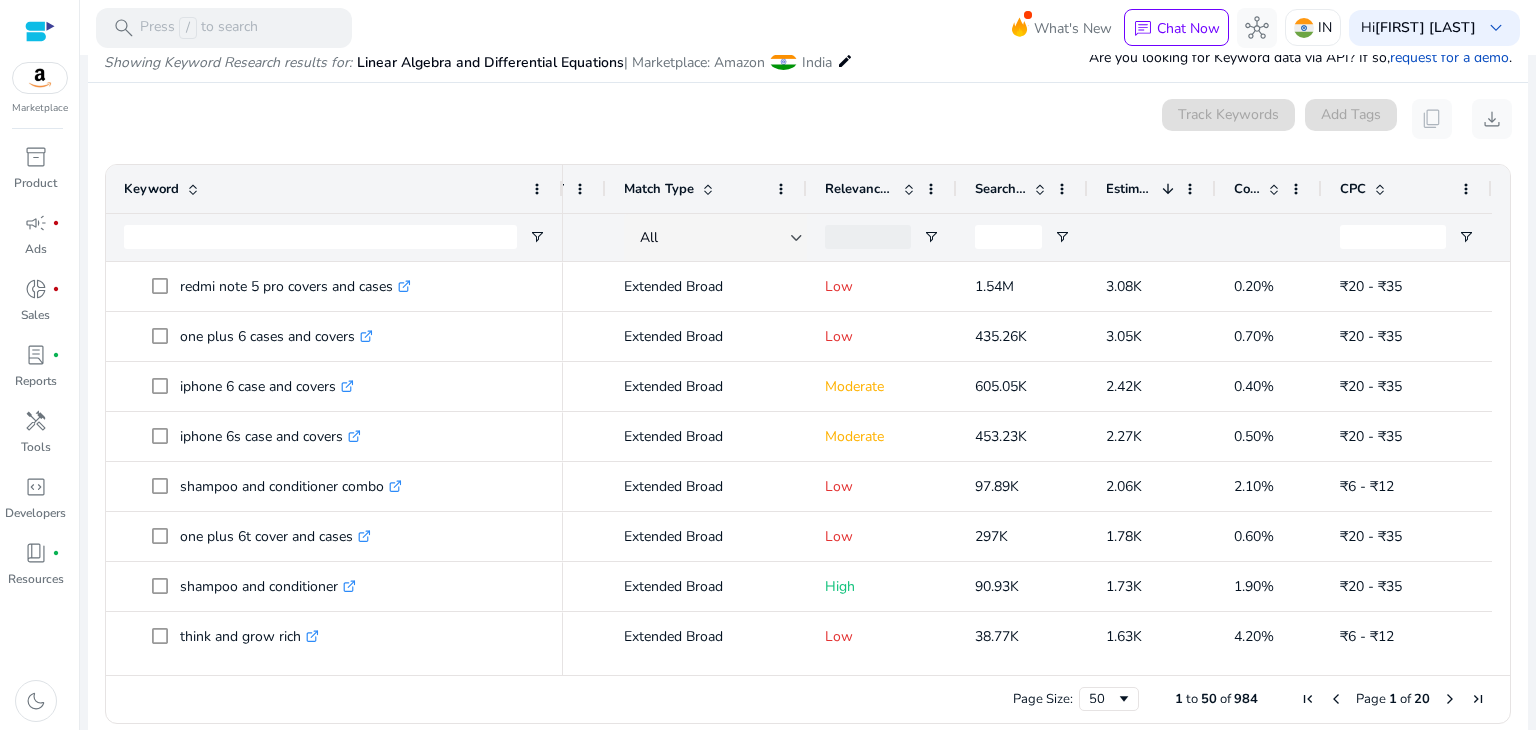 drag, startPoint x: 1207, startPoint y: 194, endPoint x: 1133, endPoint y: 200, distance: 74.24284 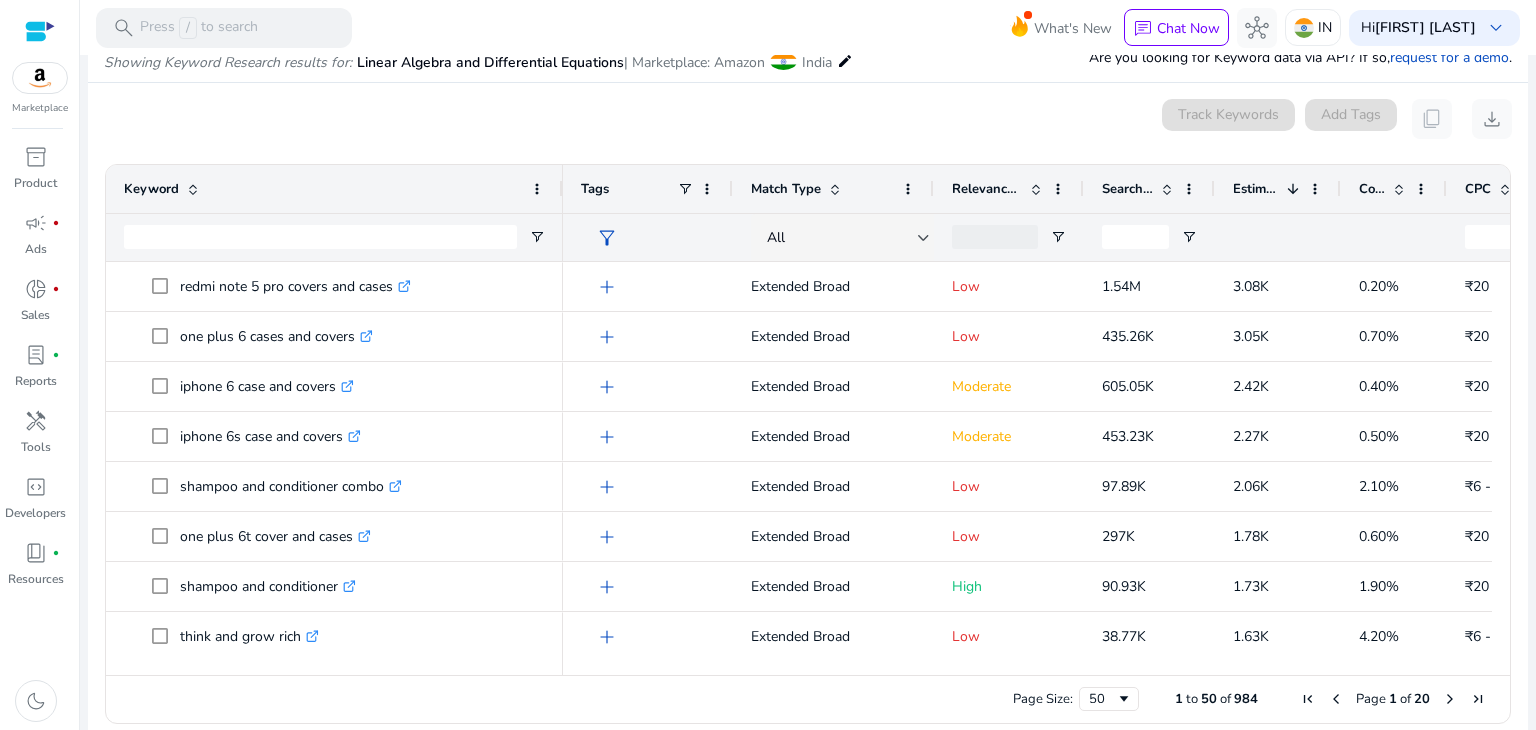 click on "Conversion Rate" at bounding box center (1372, 189) 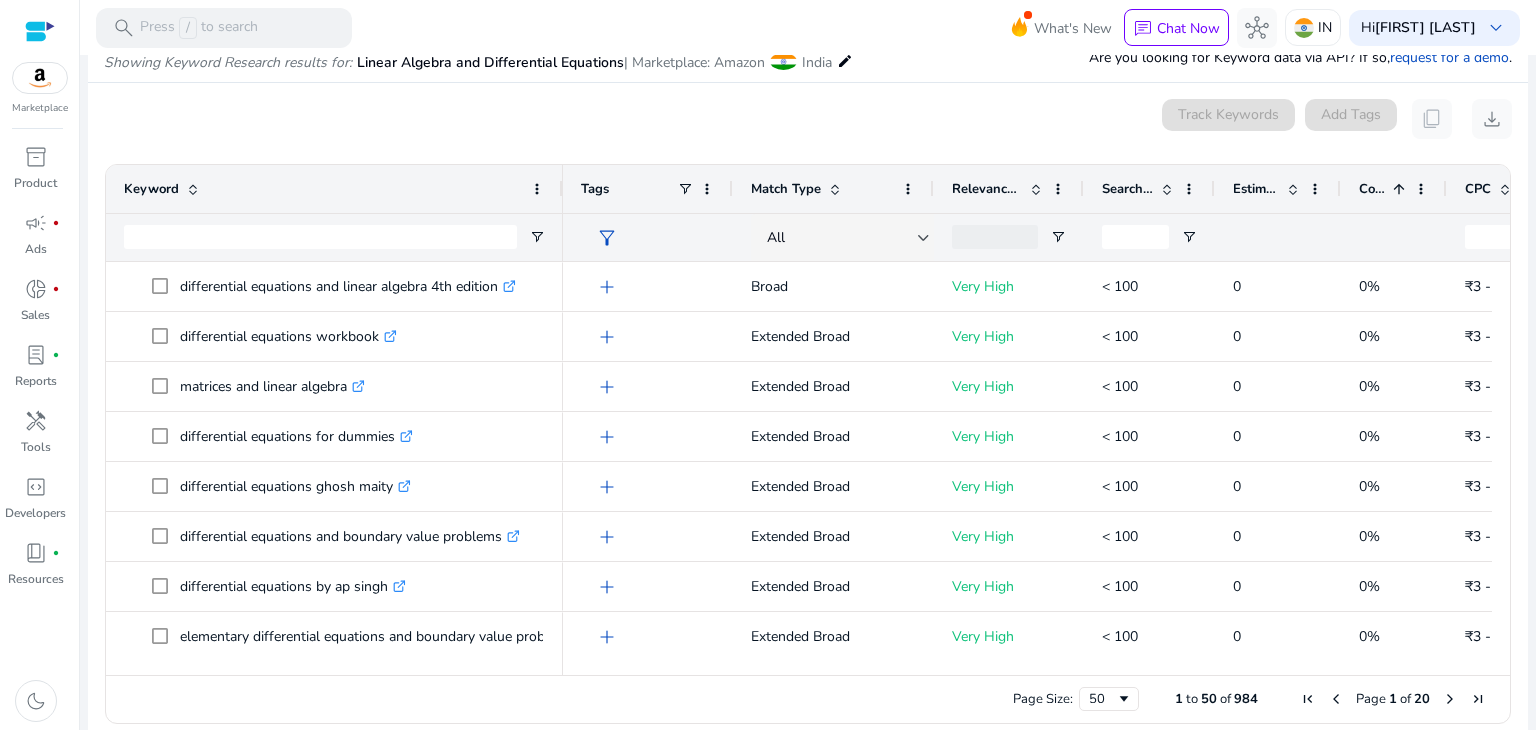 click on "Conversion Rate" at bounding box center (1372, 189) 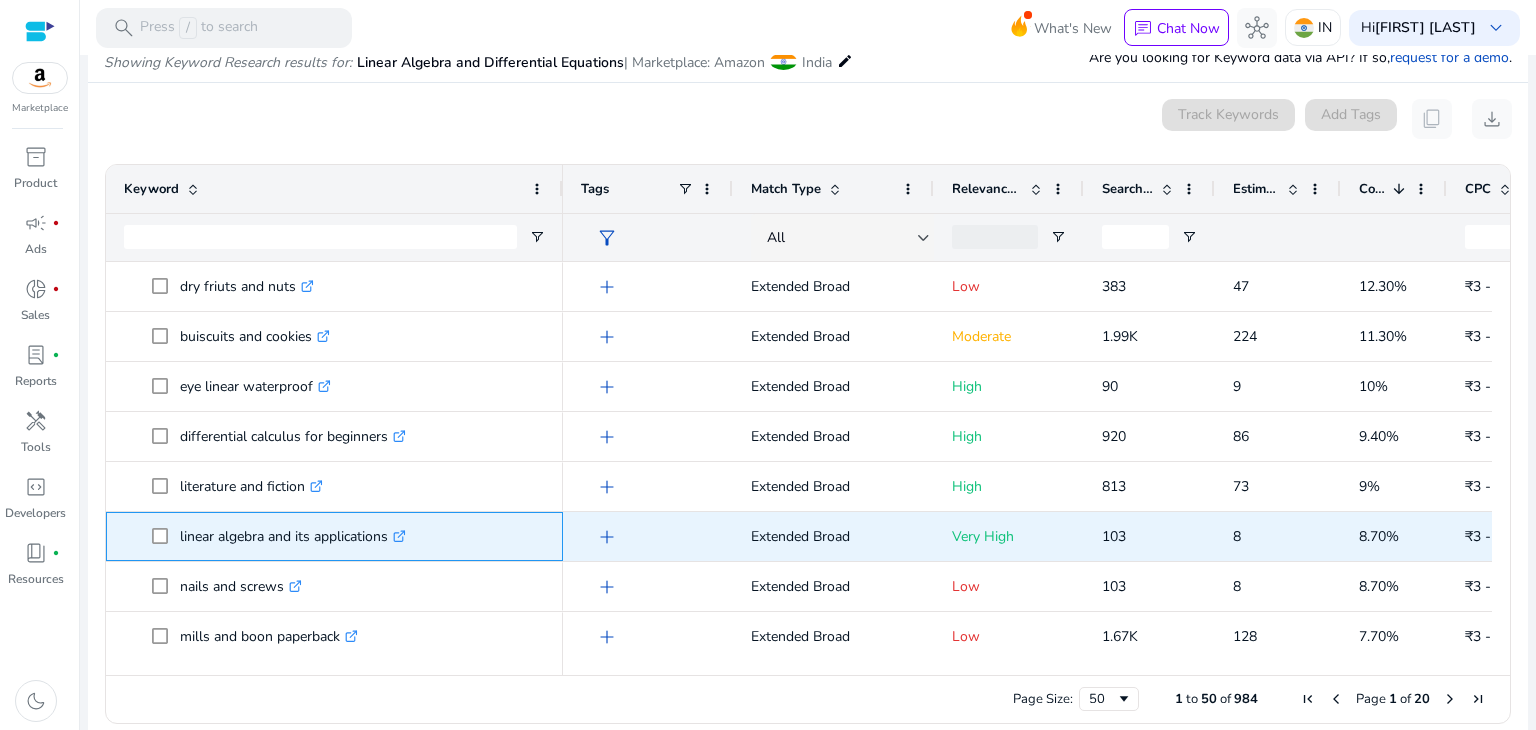 copy on "linear algebra and its applications" 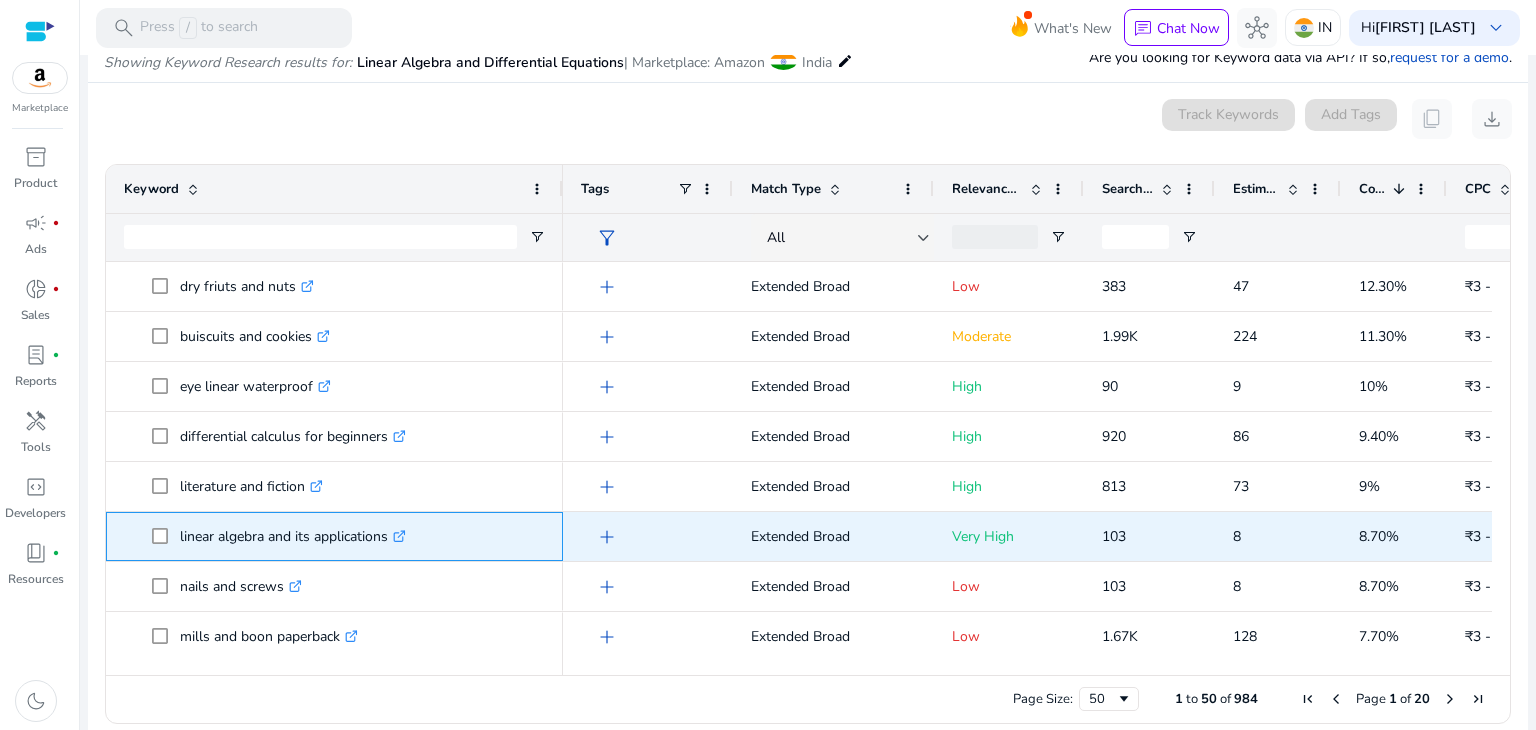 drag, startPoint x: 179, startPoint y: 535, endPoint x: 389, endPoint y: 539, distance: 210.03809 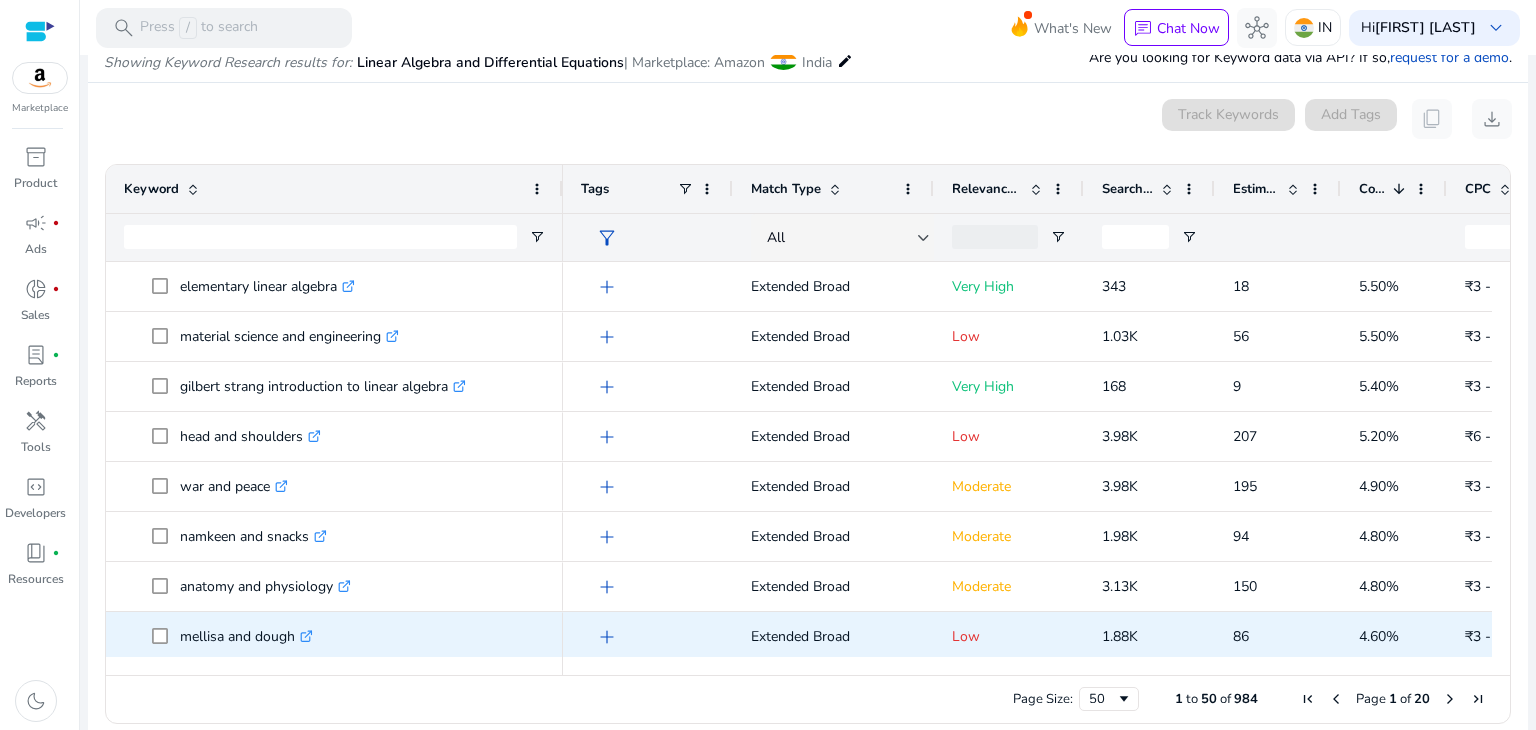 scroll, scrollTop: 1052, scrollLeft: 0, axis: vertical 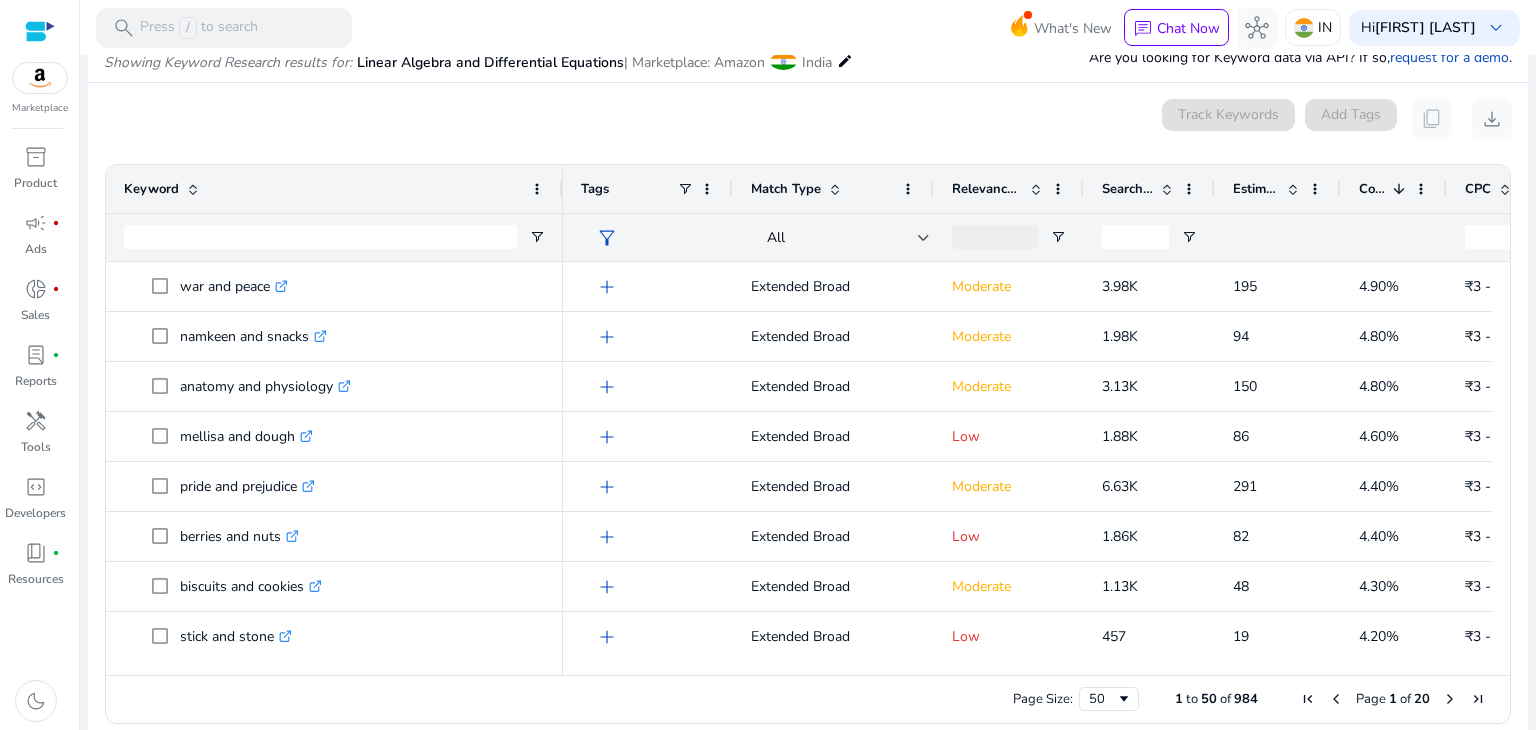 click on "Search Volume" at bounding box center [1127, 189] 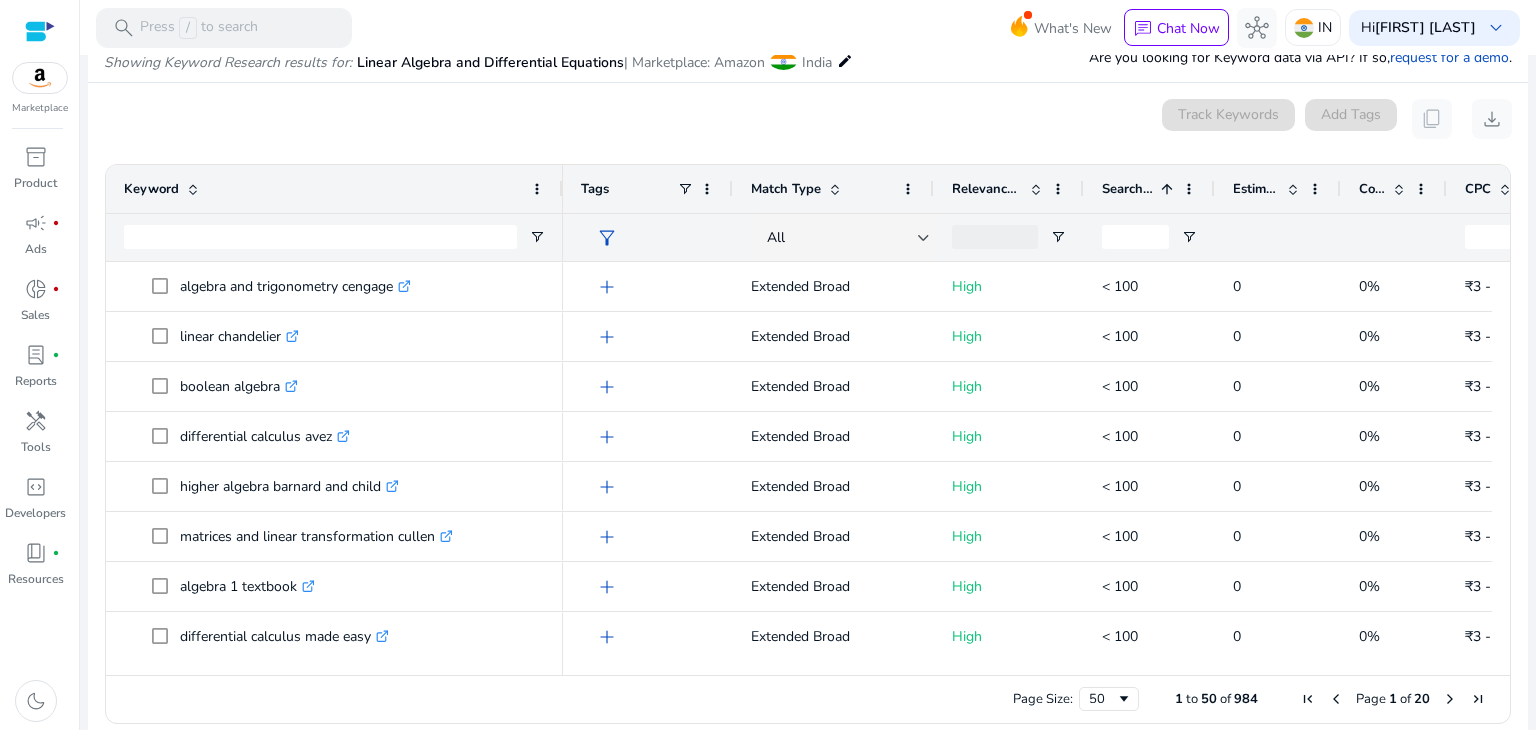 click on "Search Volume" at bounding box center (1127, 189) 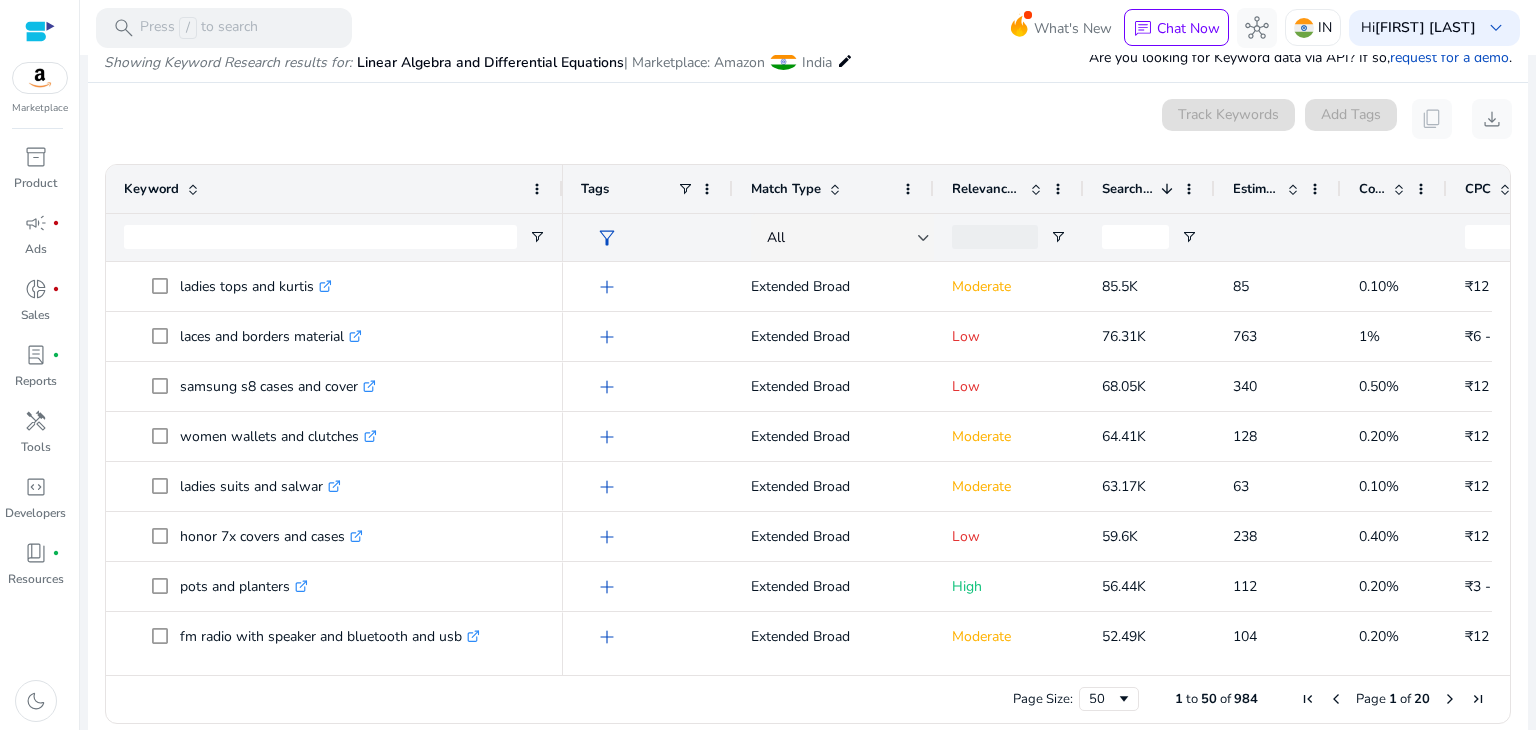 drag, startPoint x: 988, startPoint y: 180, endPoint x: 996, endPoint y: 197, distance: 18.788294 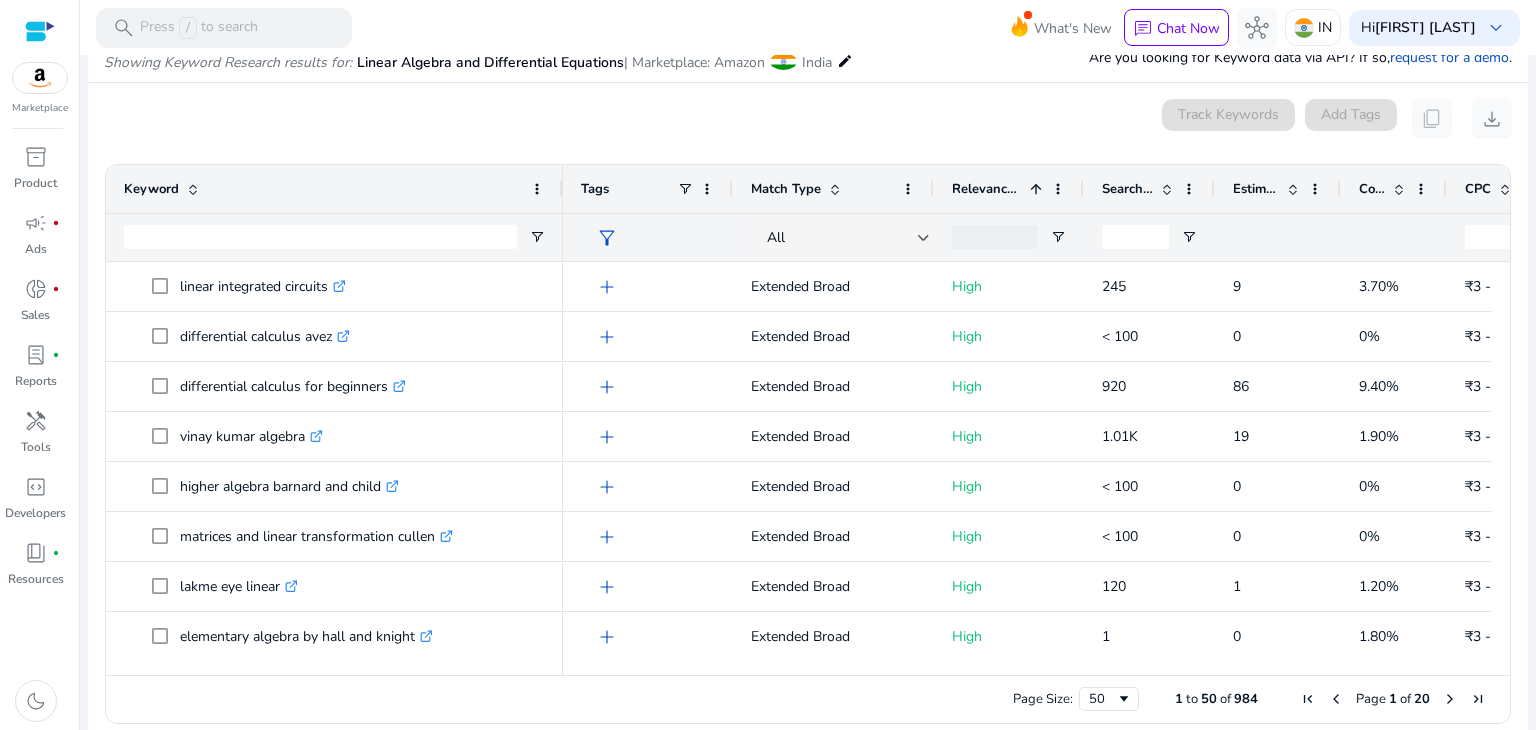 click on "Relevance Score" at bounding box center [987, 189] 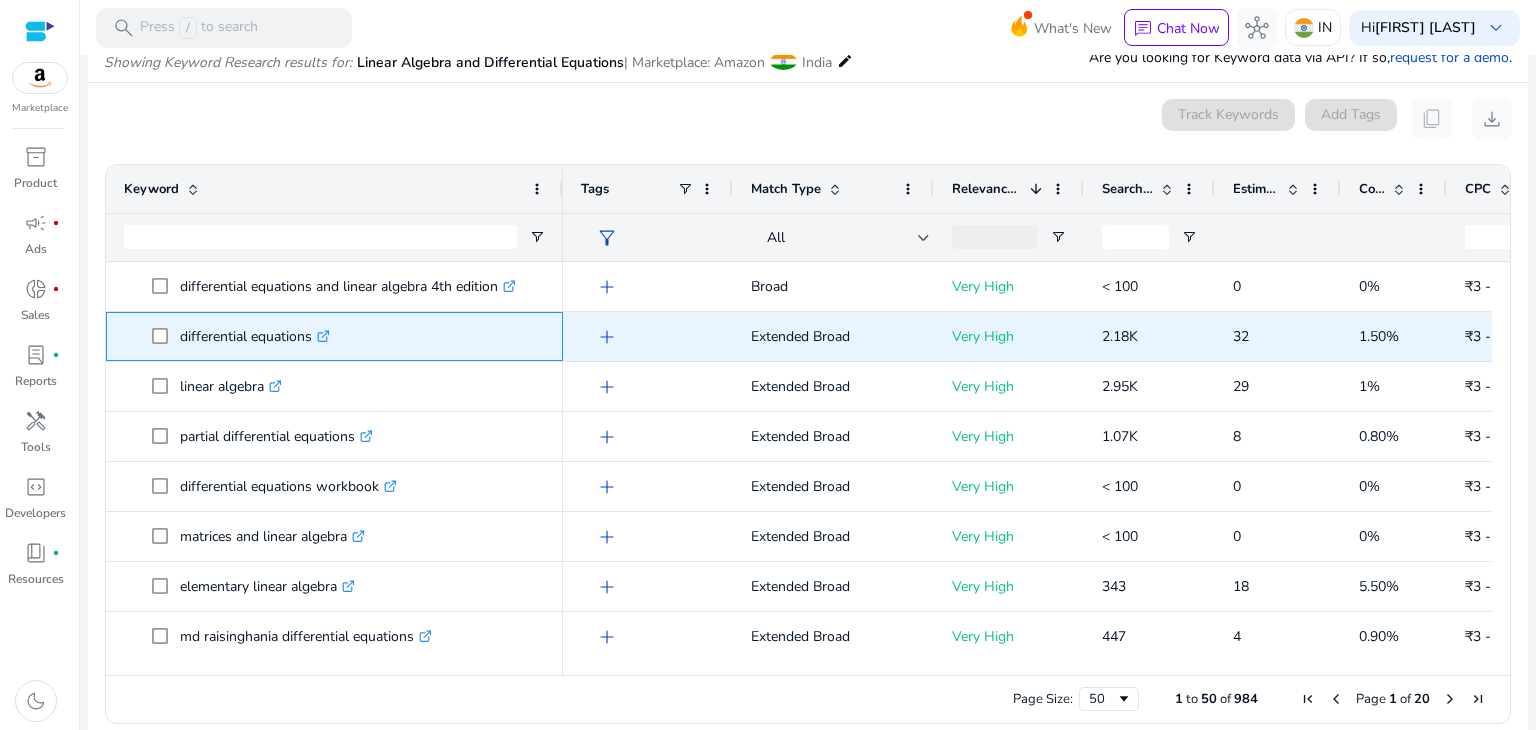 drag, startPoint x: 183, startPoint y: 337, endPoint x: 309, endPoint y: 340, distance: 126.035706 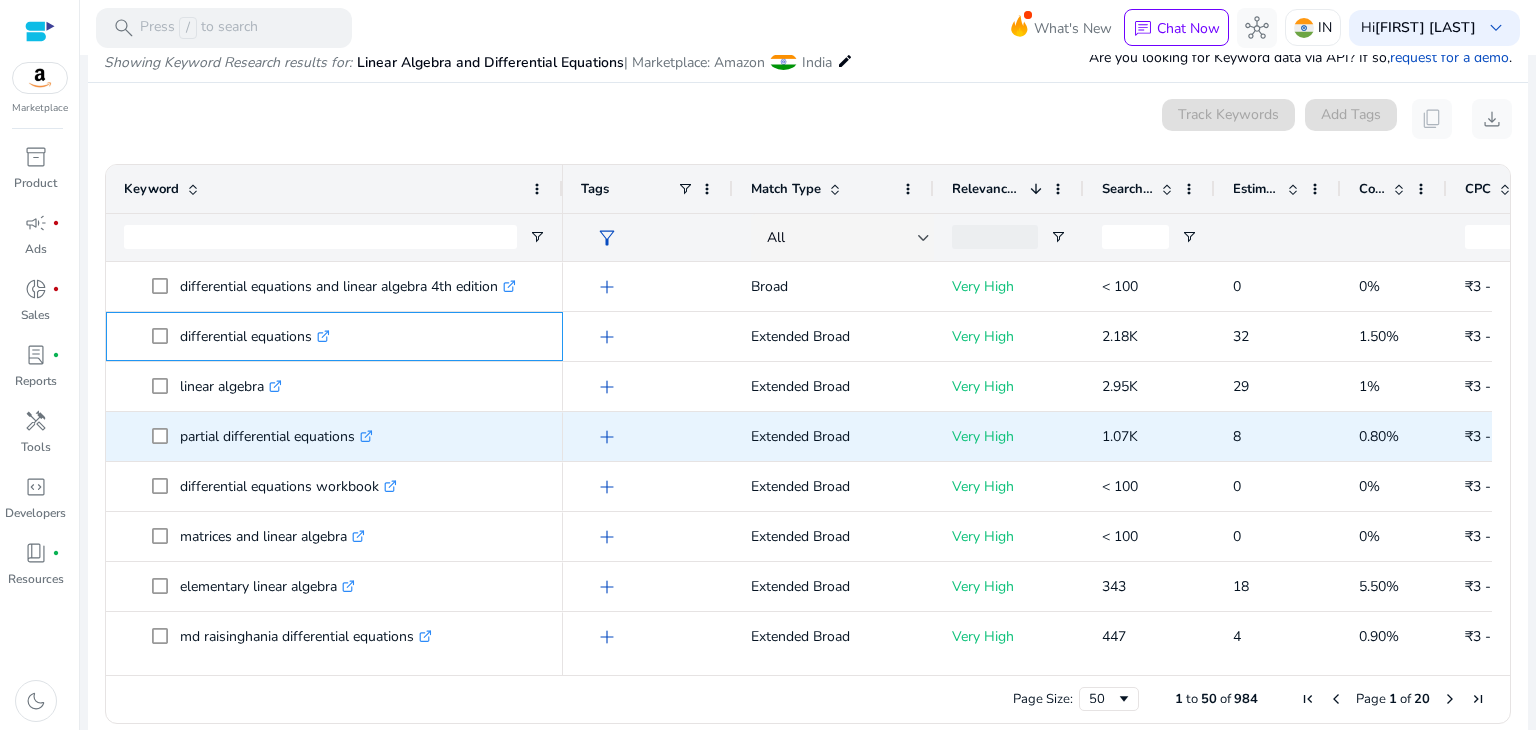 copy on "differential equations" 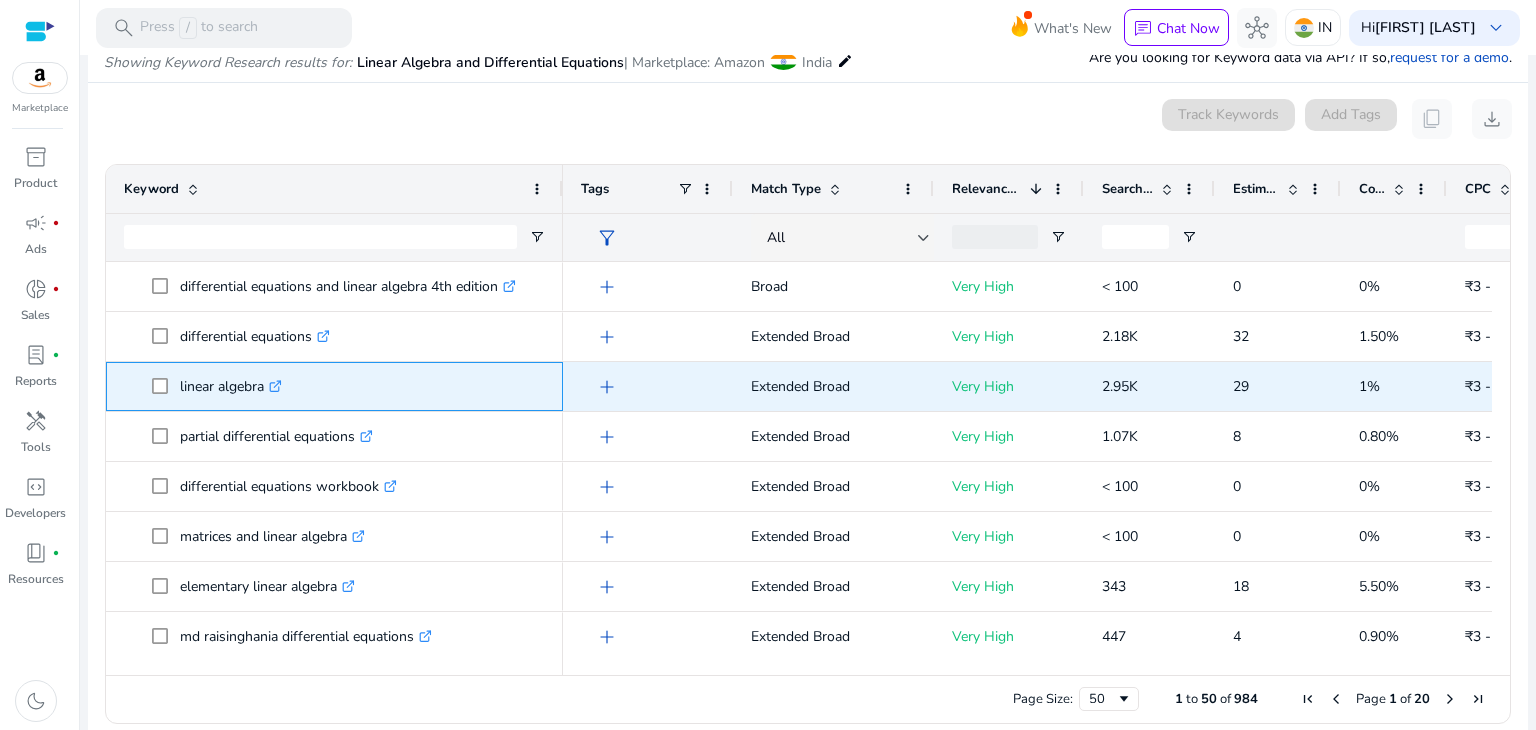 drag, startPoint x: 177, startPoint y: 388, endPoint x: 262, endPoint y: 389, distance: 85.00588 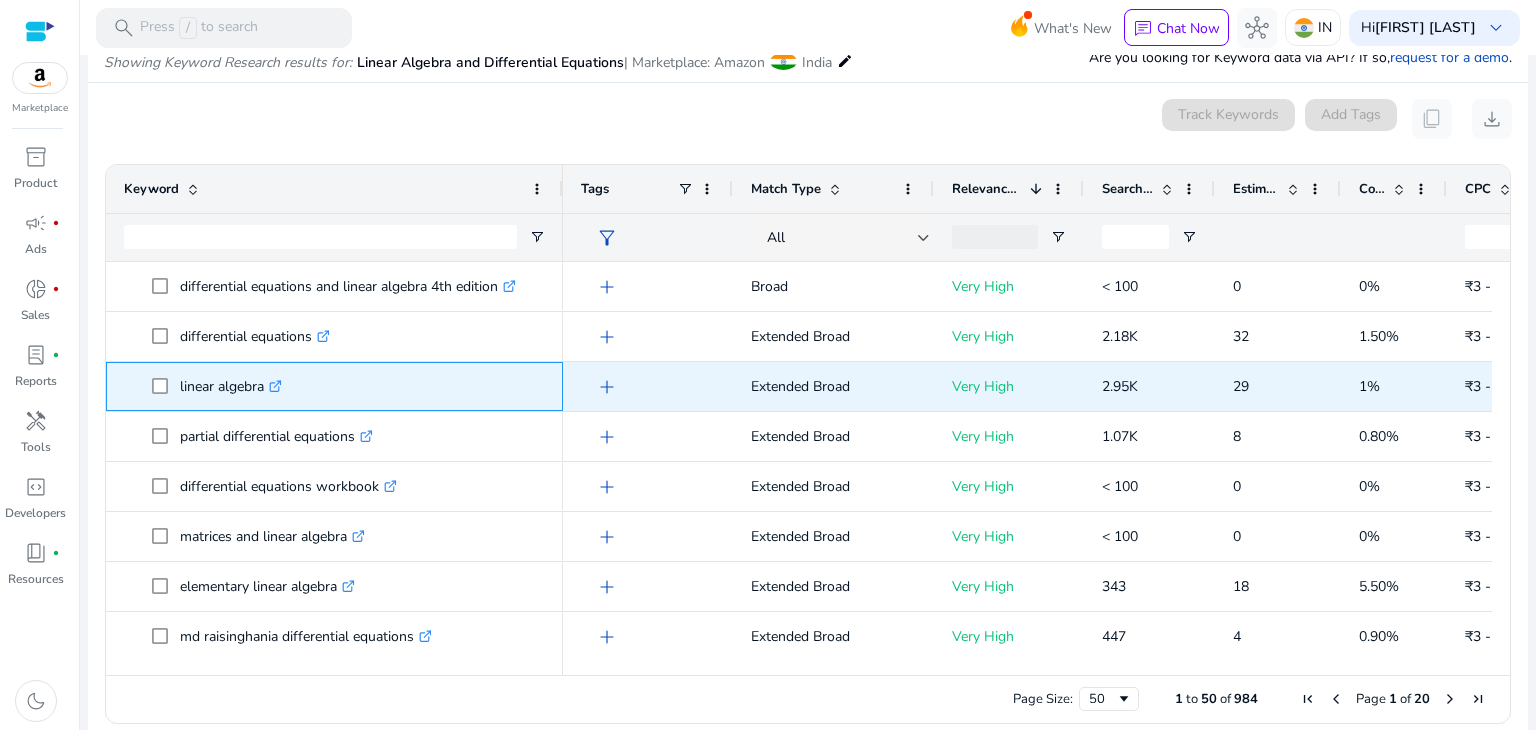 copy on "linear algebra" 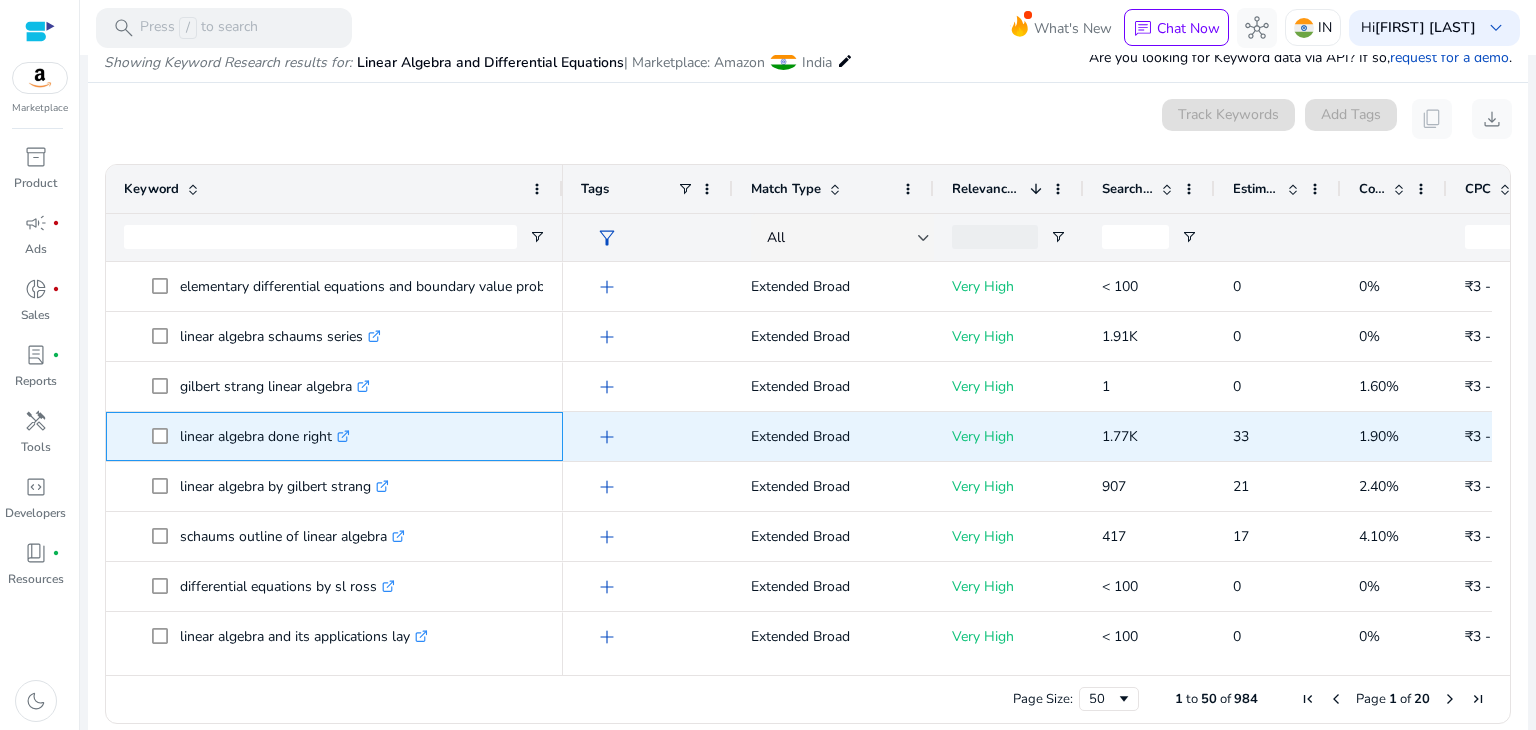drag, startPoint x: 181, startPoint y: 436, endPoint x: 332, endPoint y: 444, distance: 151.21178 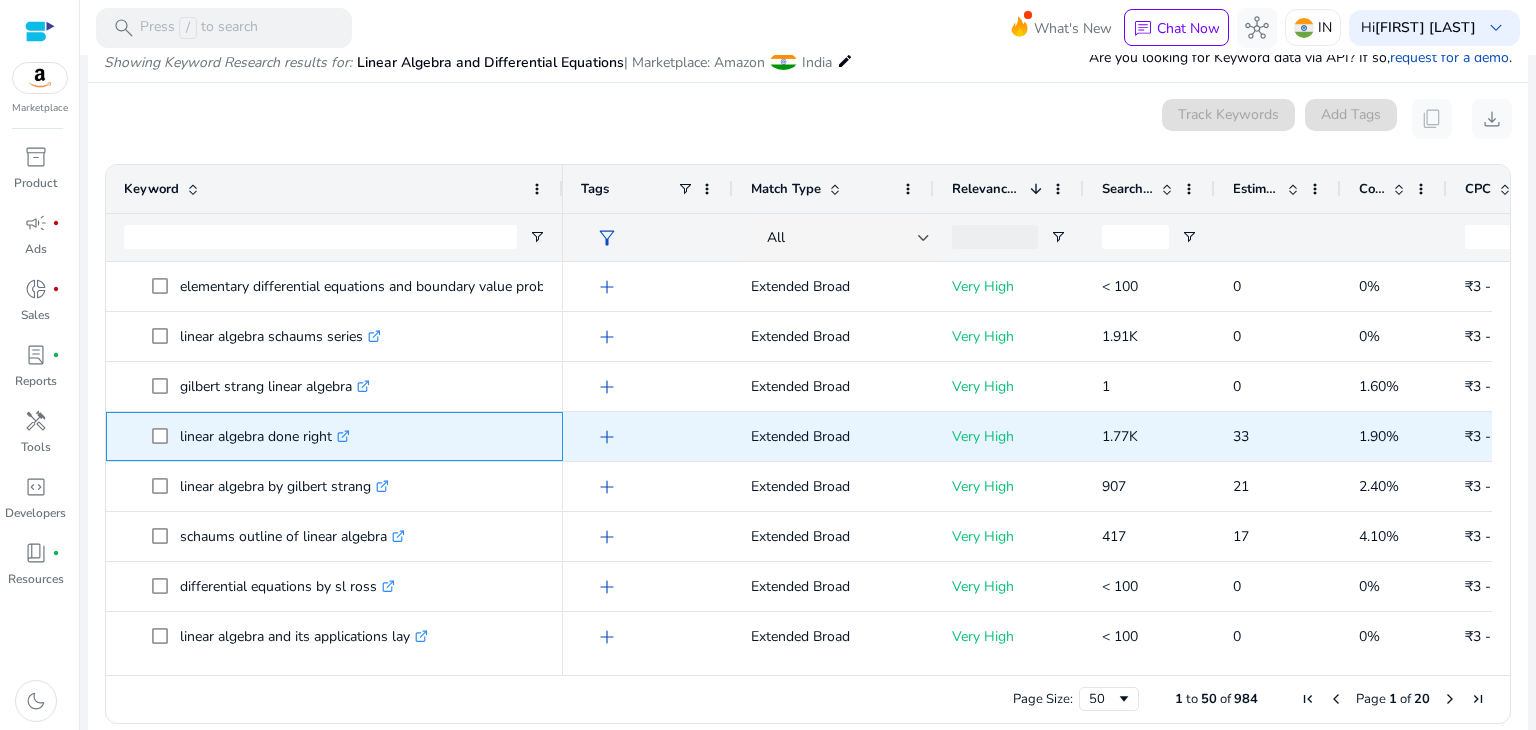 copy on "linear algebra done right" 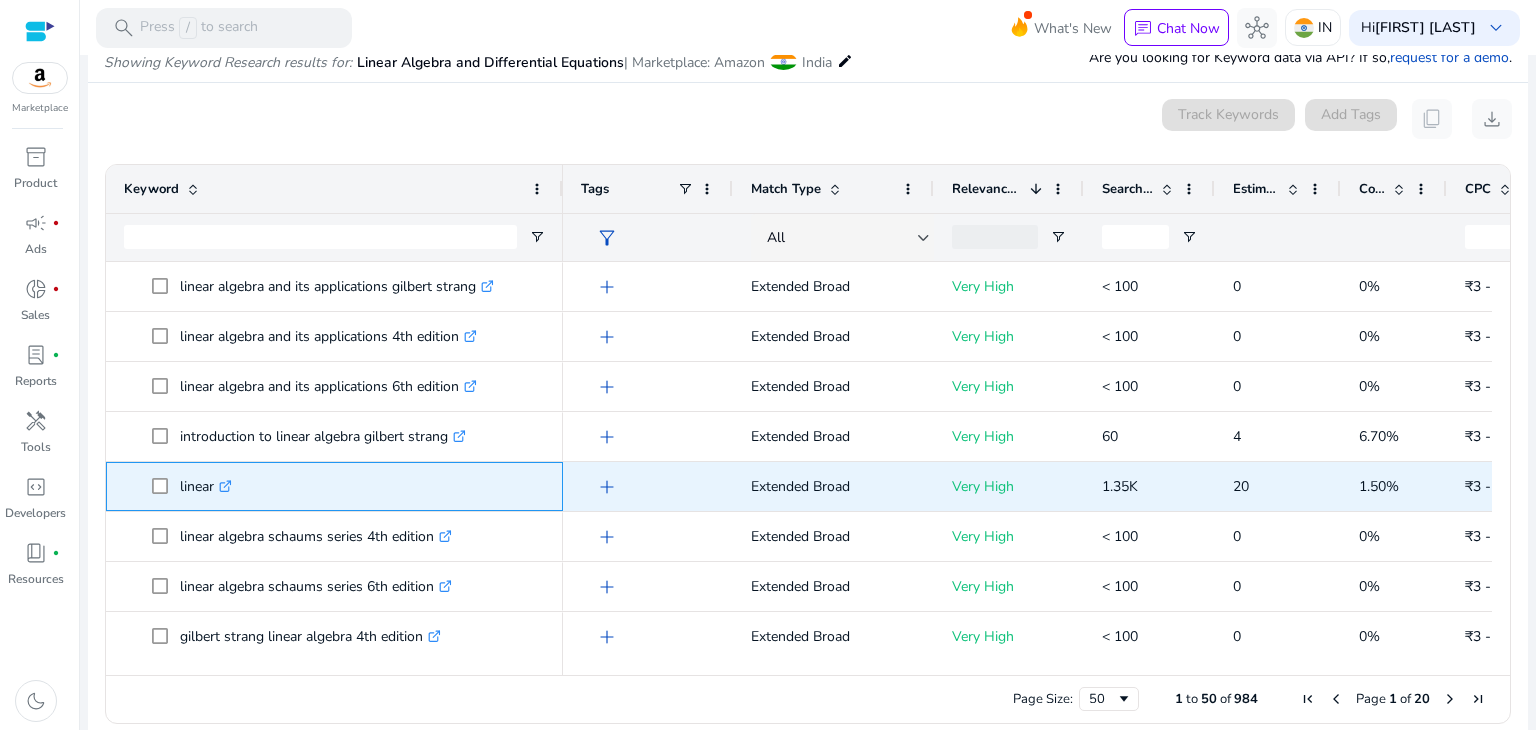 drag, startPoint x: 180, startPoint y: 489, endPoint x: 214, endPoint y: 493, distance: 34.234486 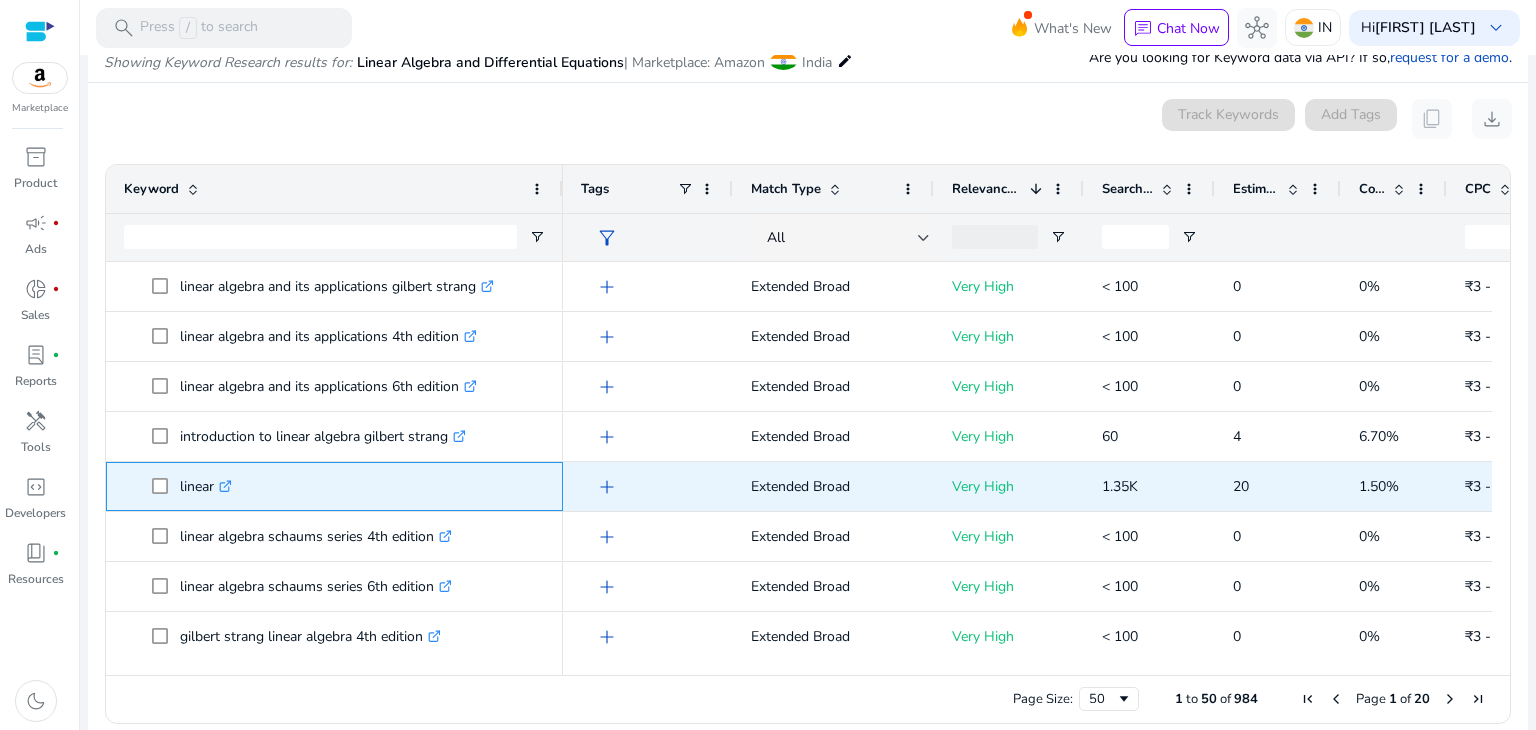 copy on "linear" 